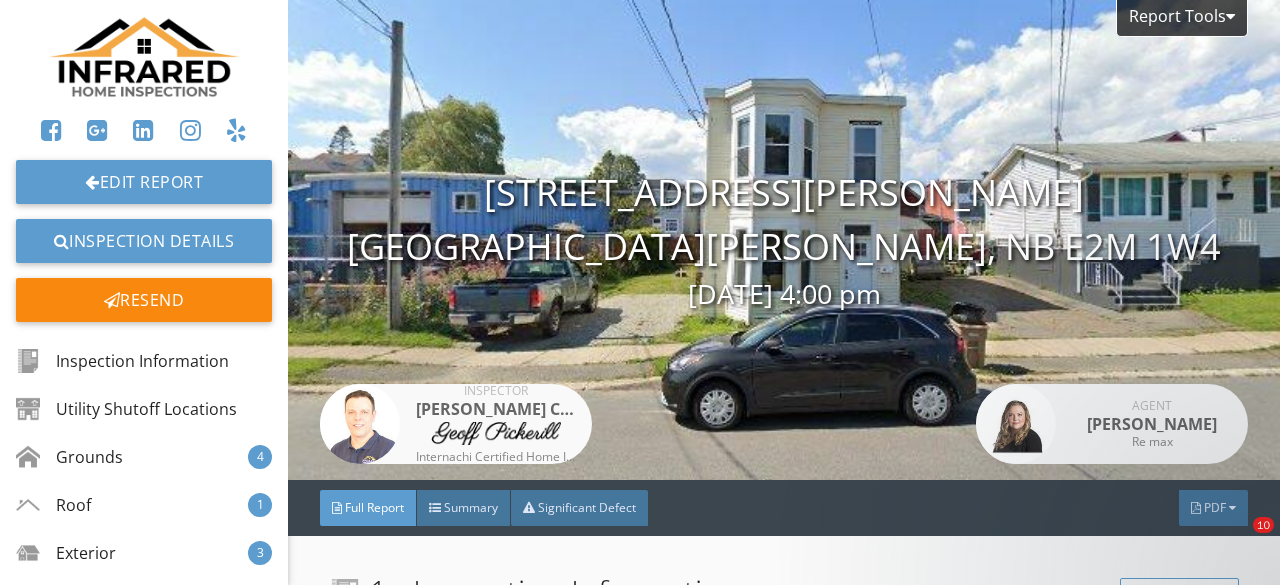 scroll, scrollTop: 0, scrollLeft: 0, axis: both 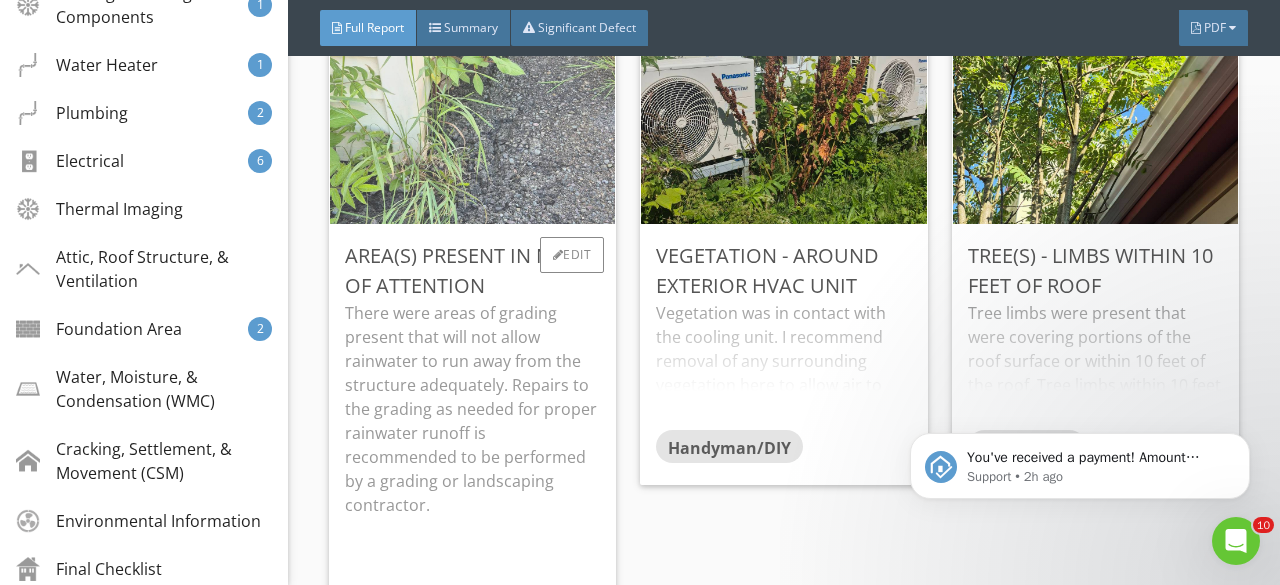 click at bounding box center [472, 137] 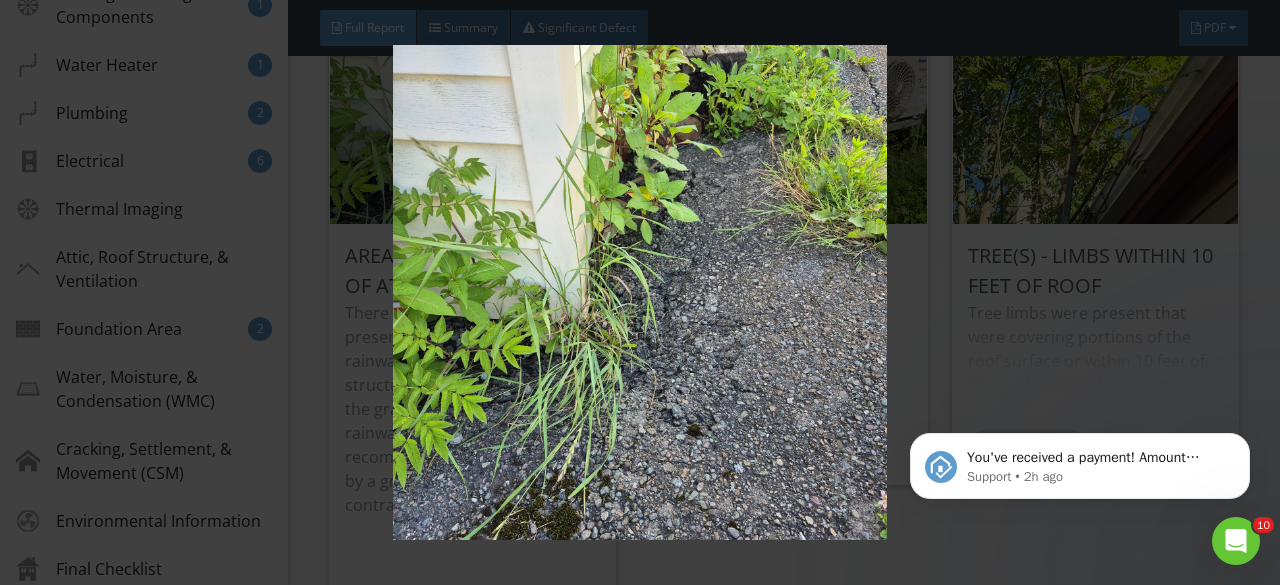 click at bounding box center [639, 292] 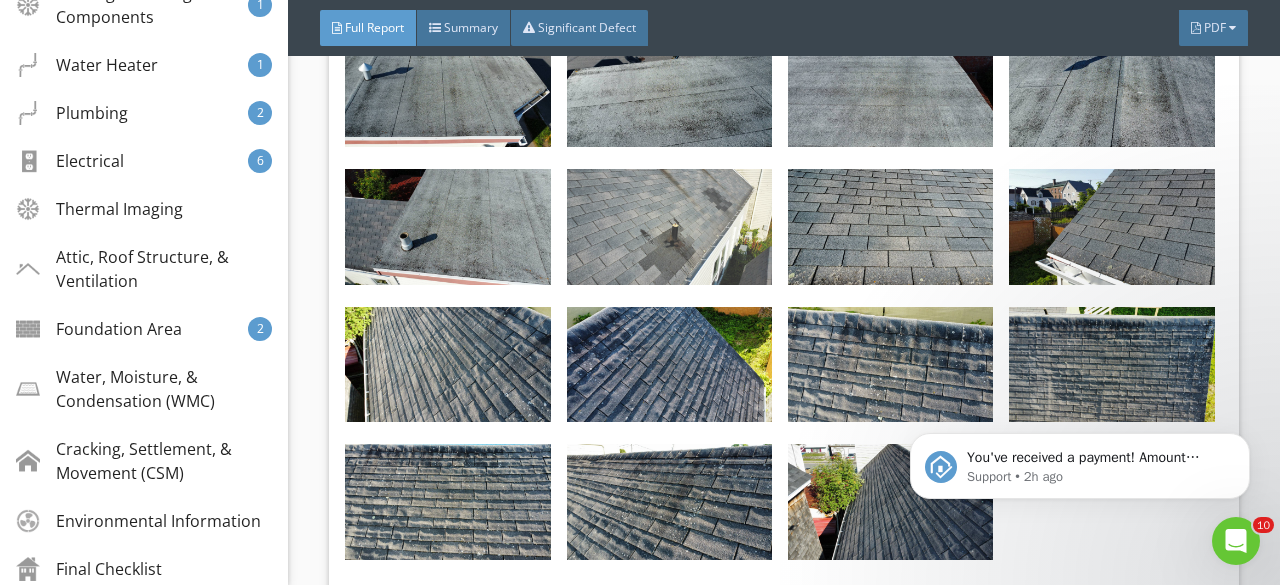scroll, scrollTop: 8900, scrollLeft: 0, axis: vertical 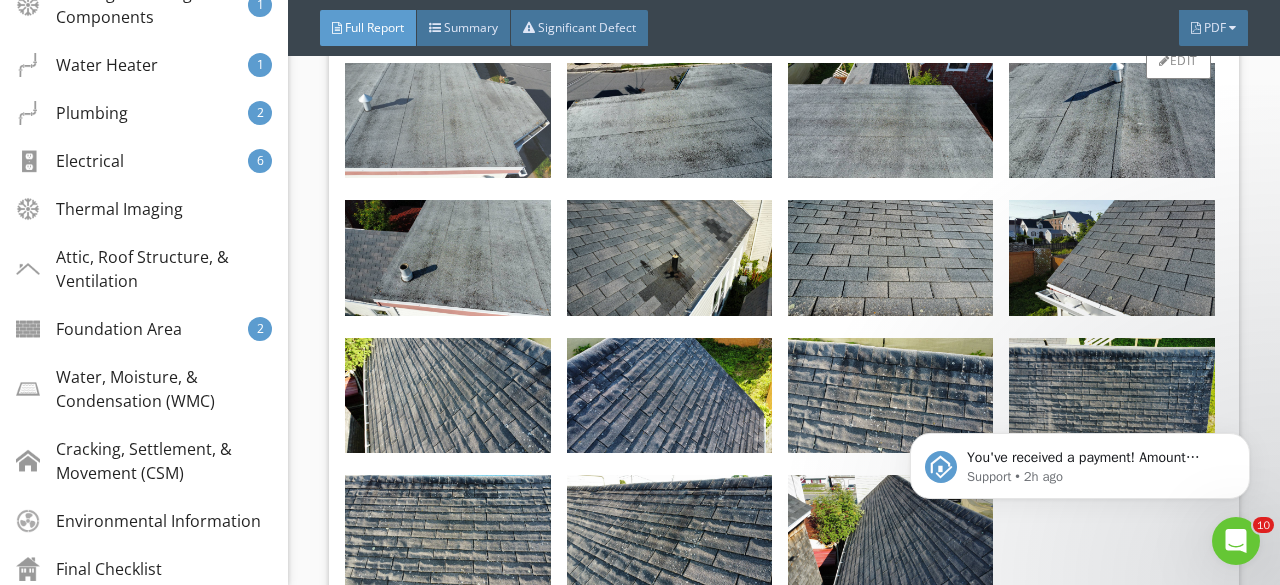 click at bounding box center (447, 121) 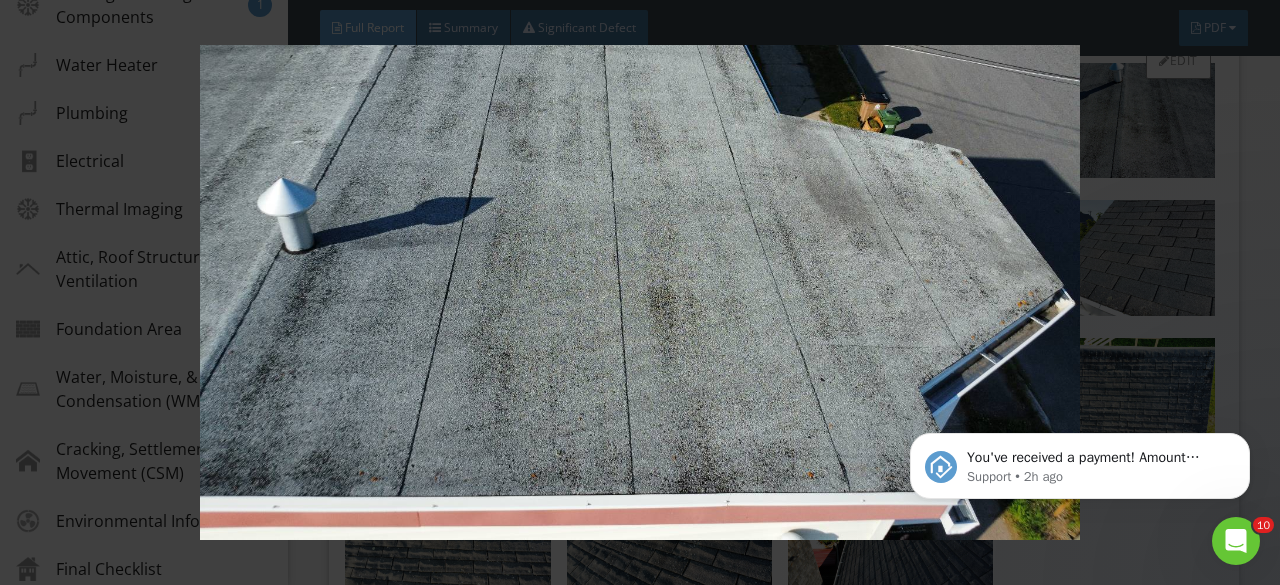 click at bounding box center [639, 292] 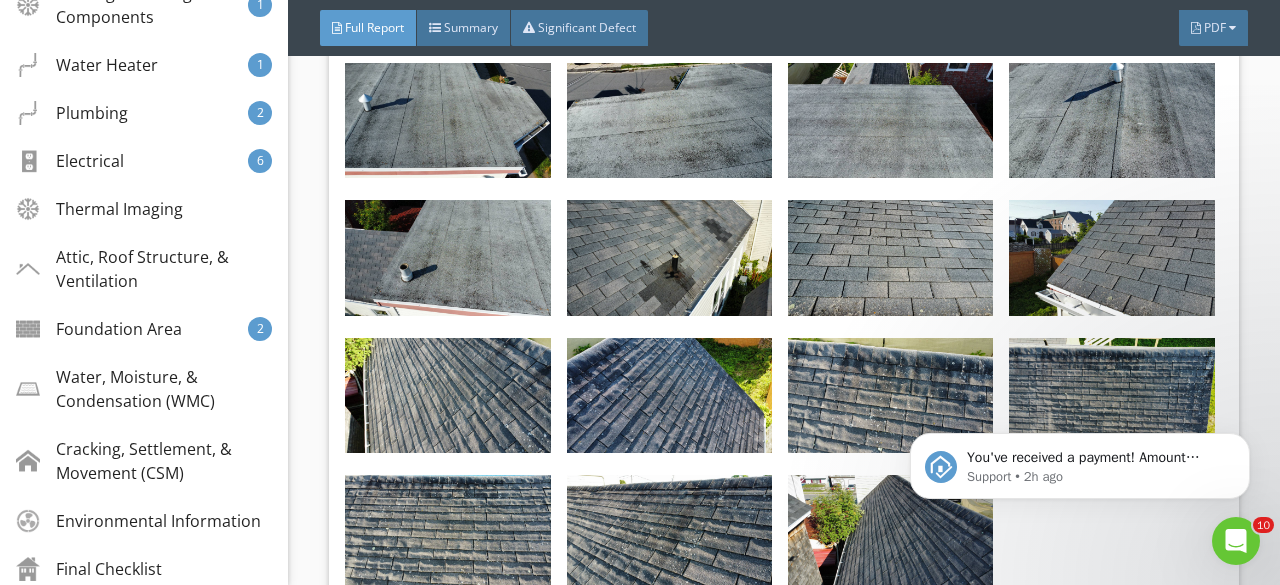 click at bounding box center [669, 121] 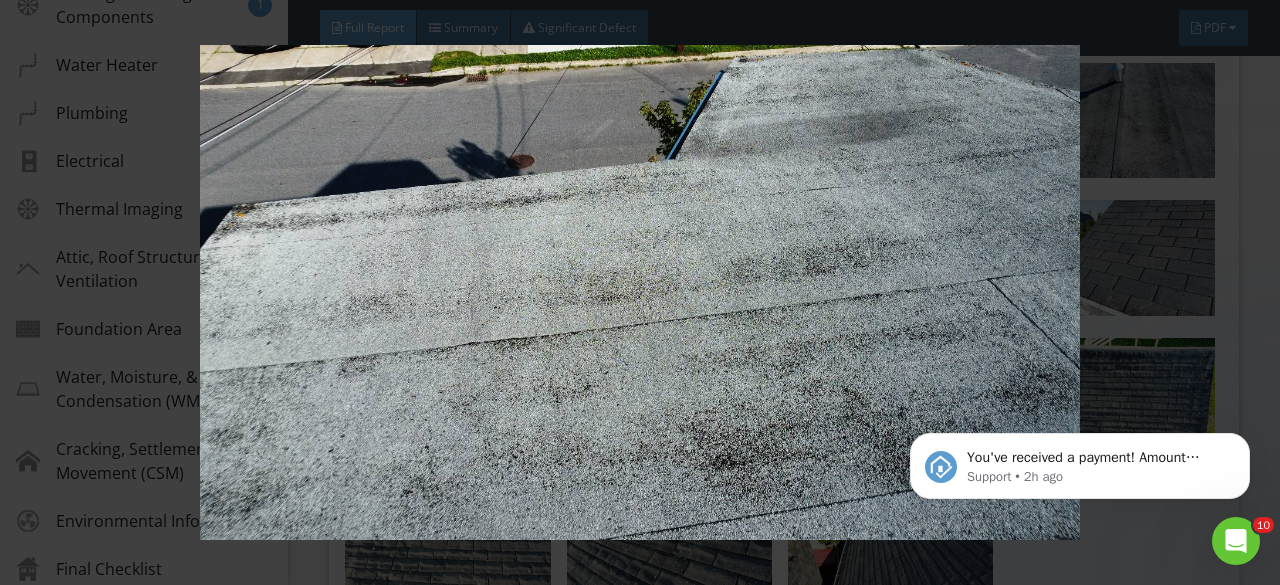 click at bounding box center (639, 292) 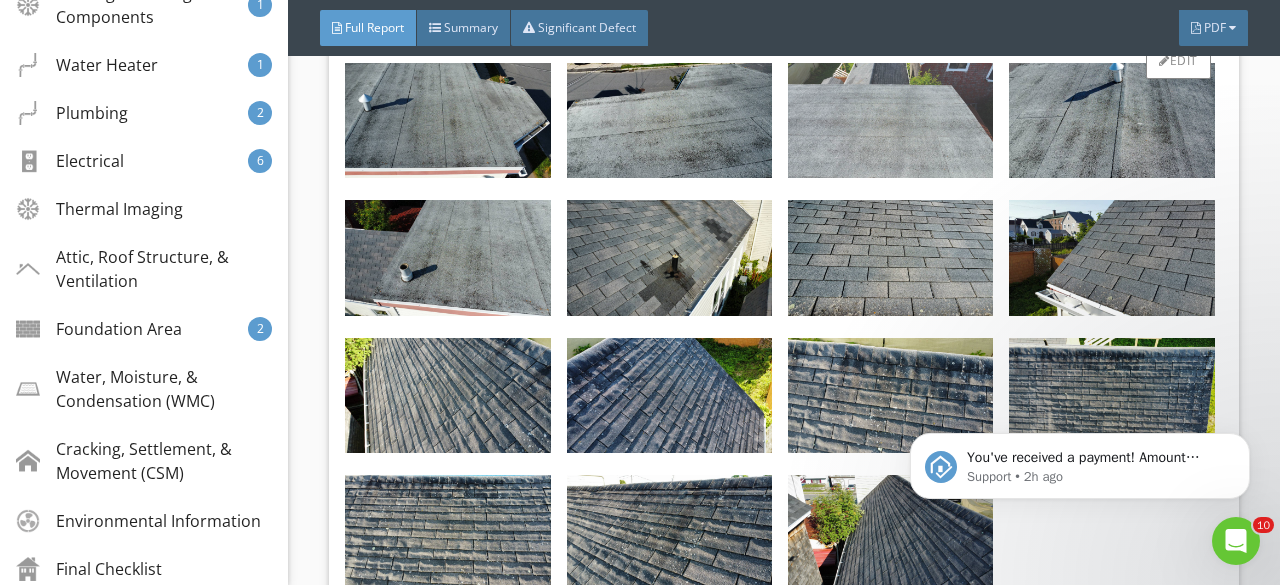 click at bounding box center [890, 121] 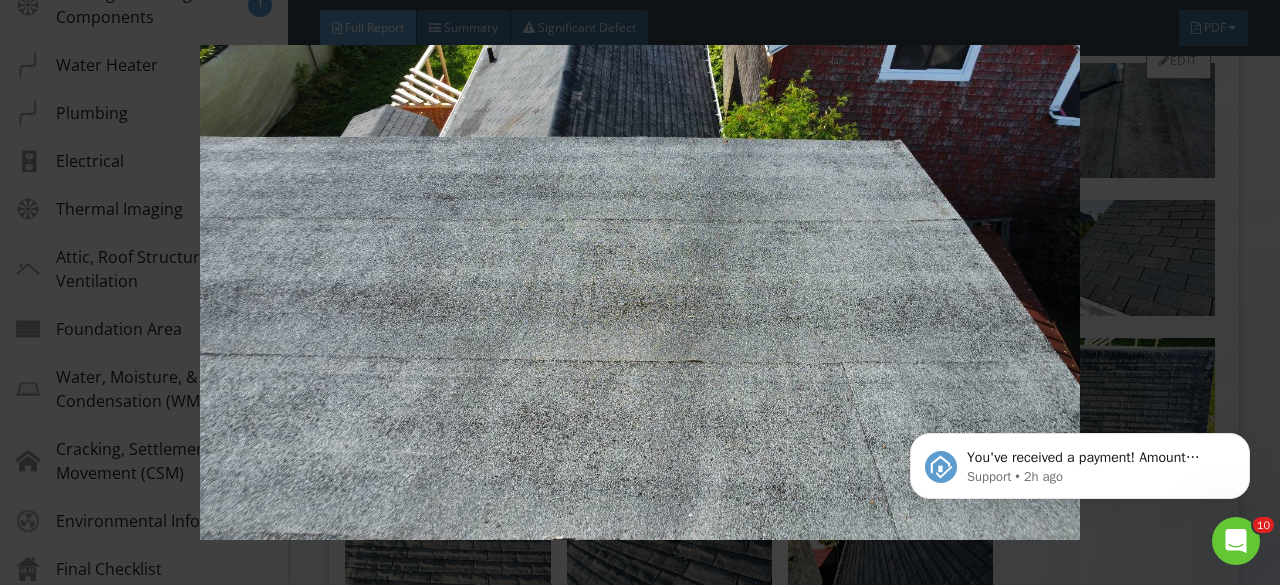 click at bounding box center [639, 292] 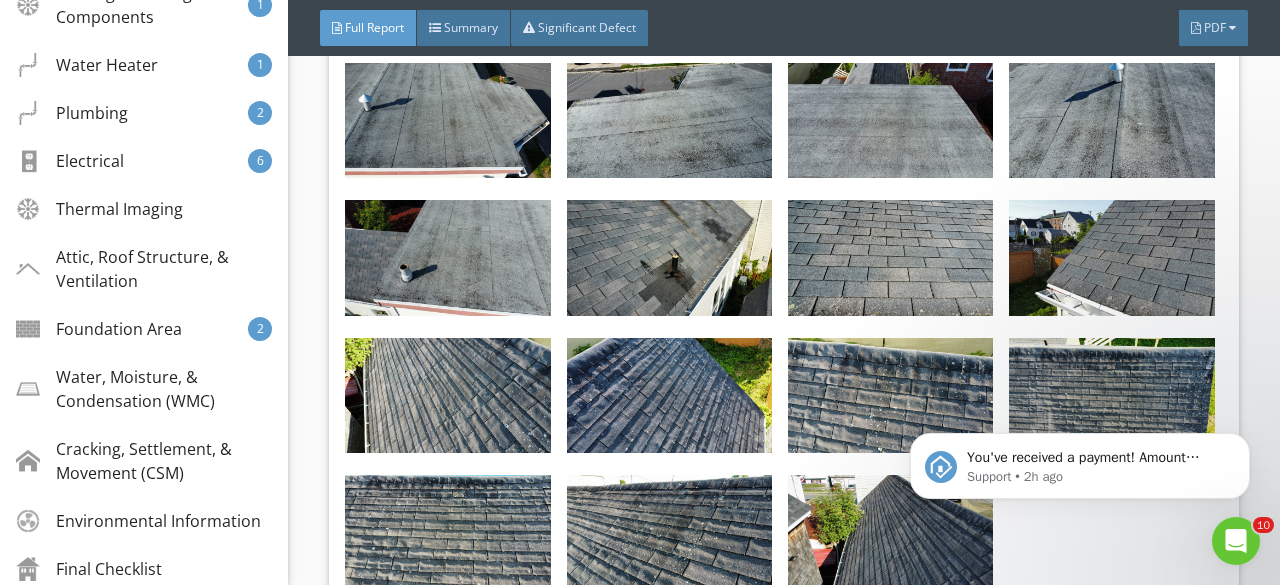 click at bounding box center (1111, 121) 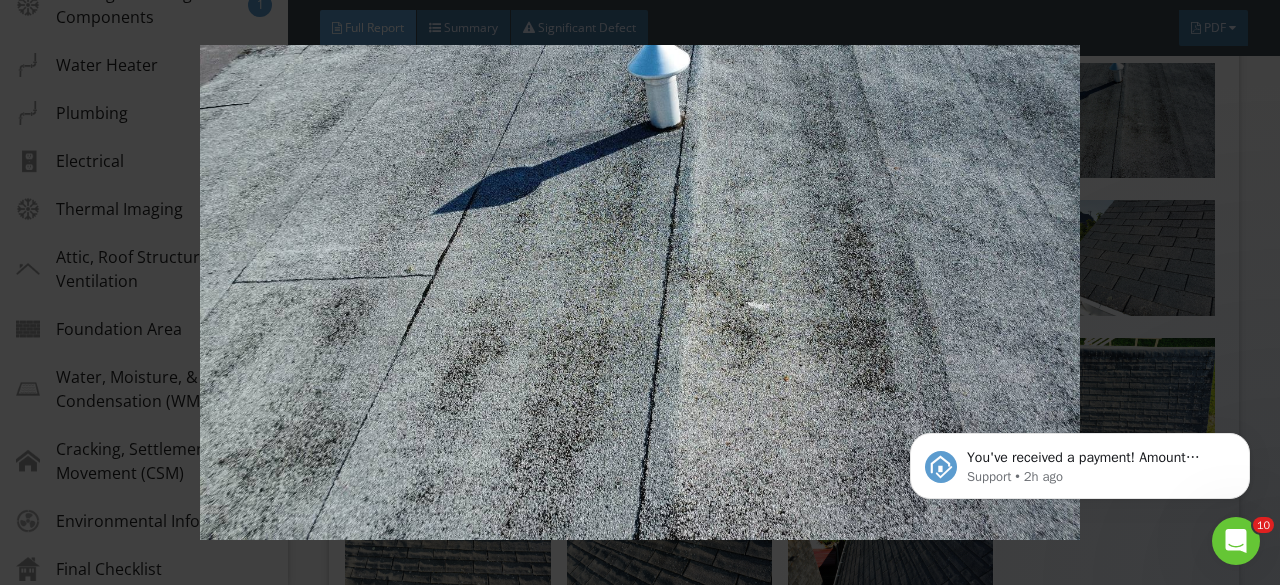 click at bounding box center [639, 292] 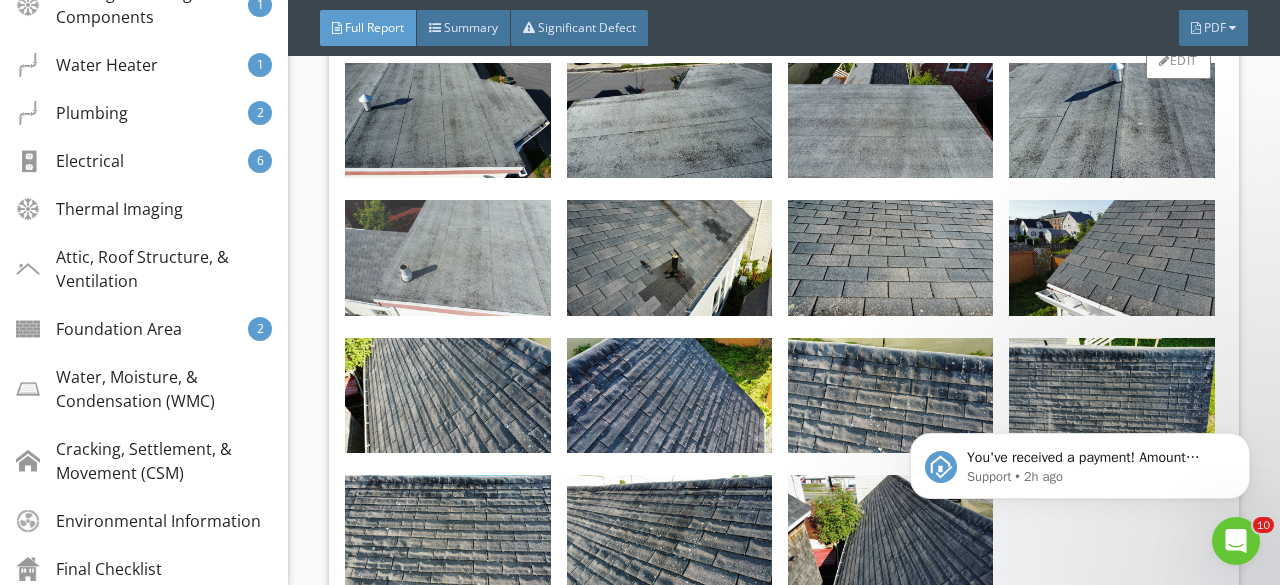click at bounding box center (447, 258) 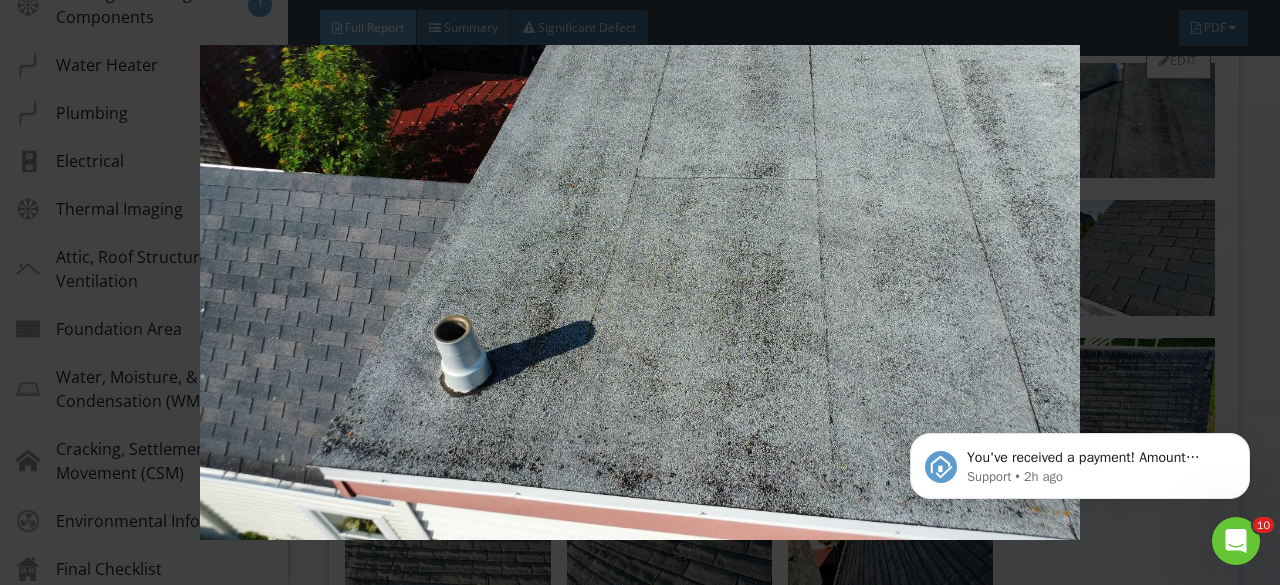 click at bounding box center [639, 292] 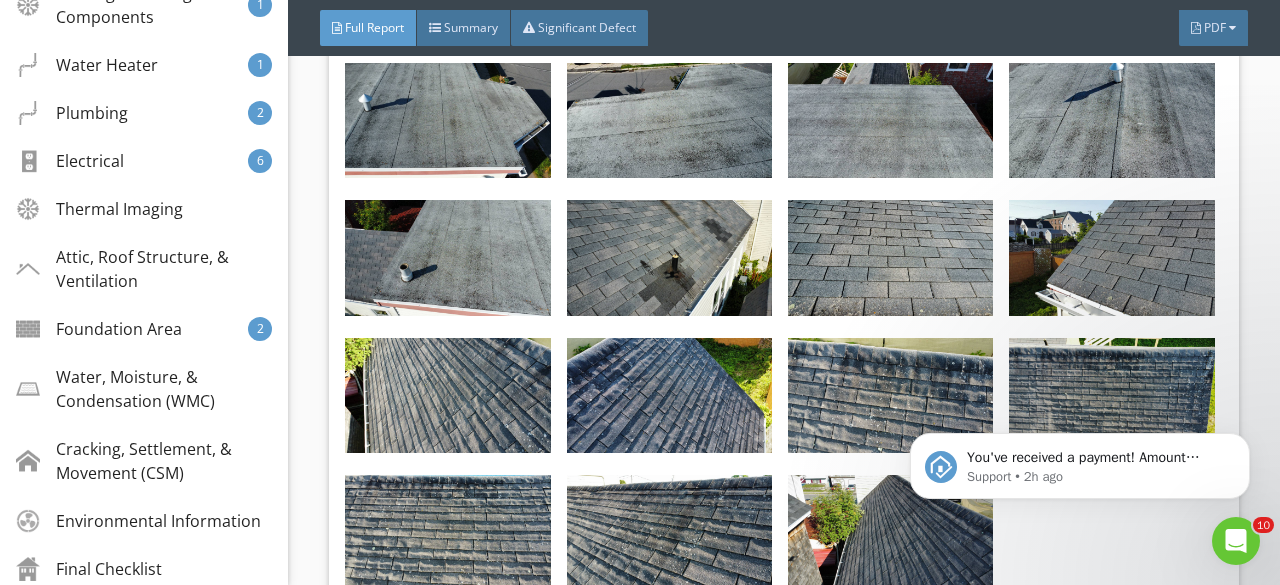click at bounding box center (669, 258) 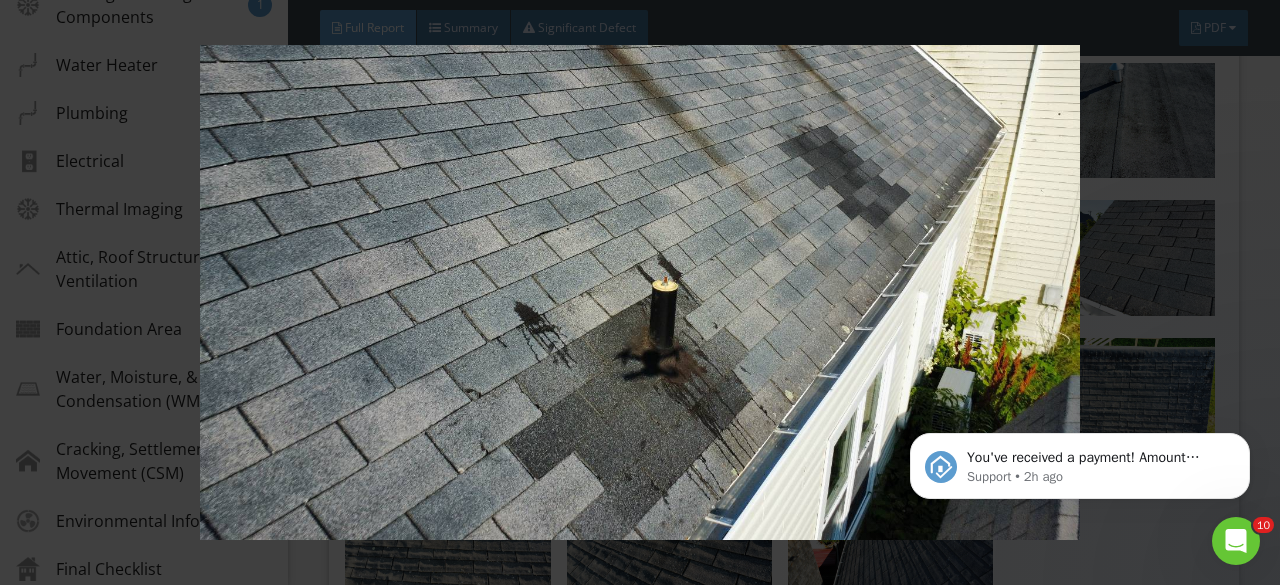 click at bounding box center (639, 292) 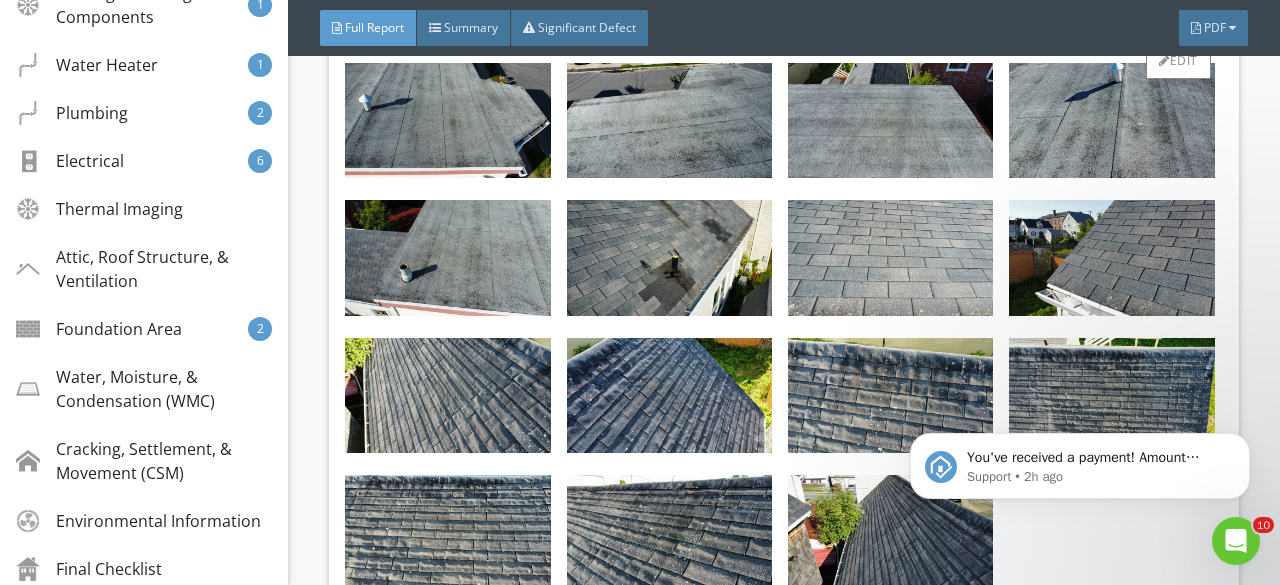 click at bounding box center [890, 258] 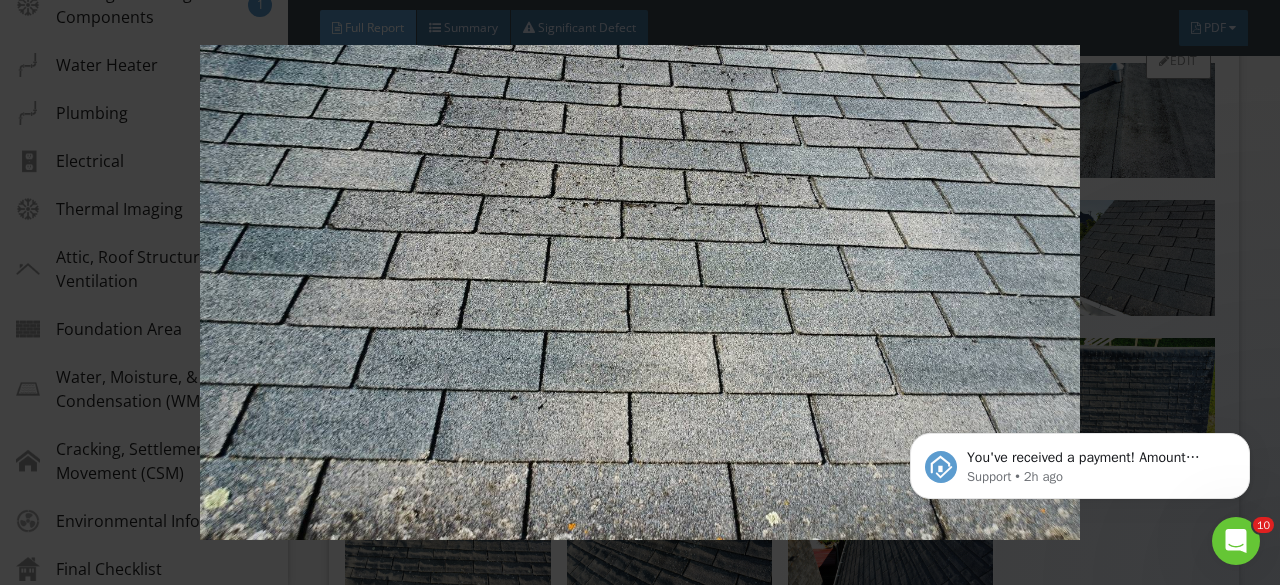 click at bounding box center (639, 292) 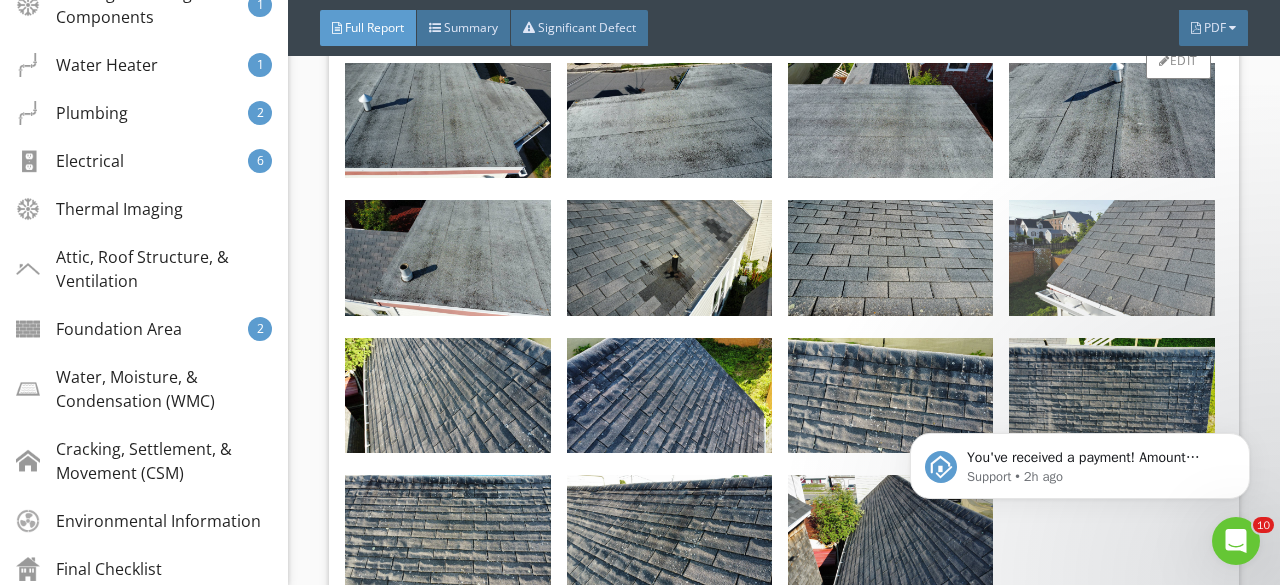 click at bounding box center [1111, 258] 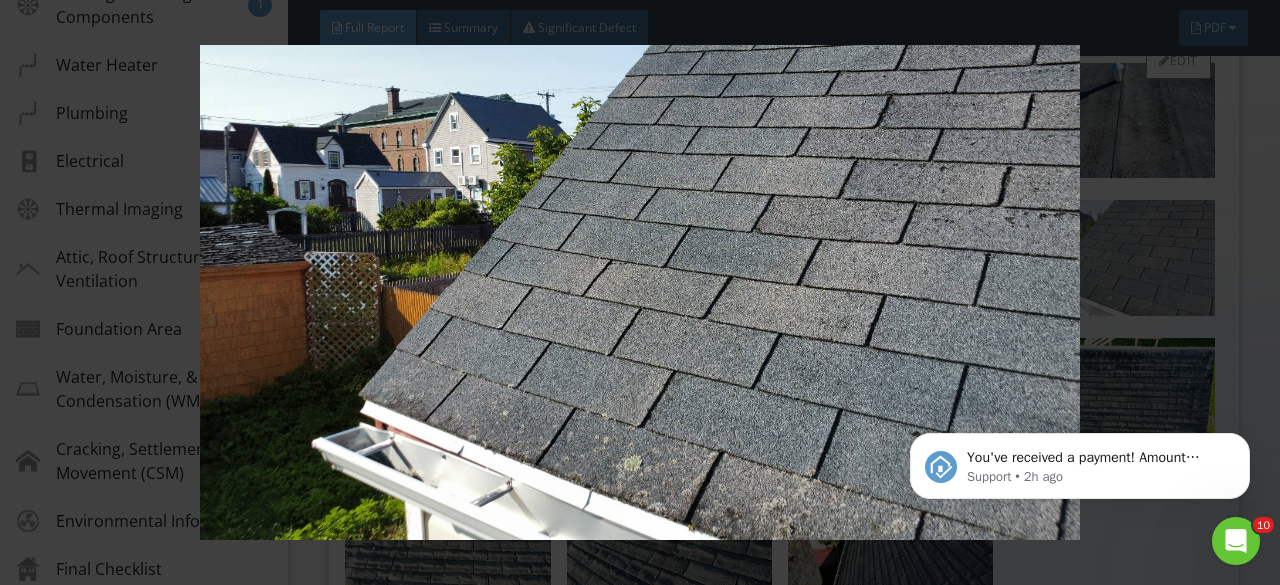 click at bounding box center (639, 292) 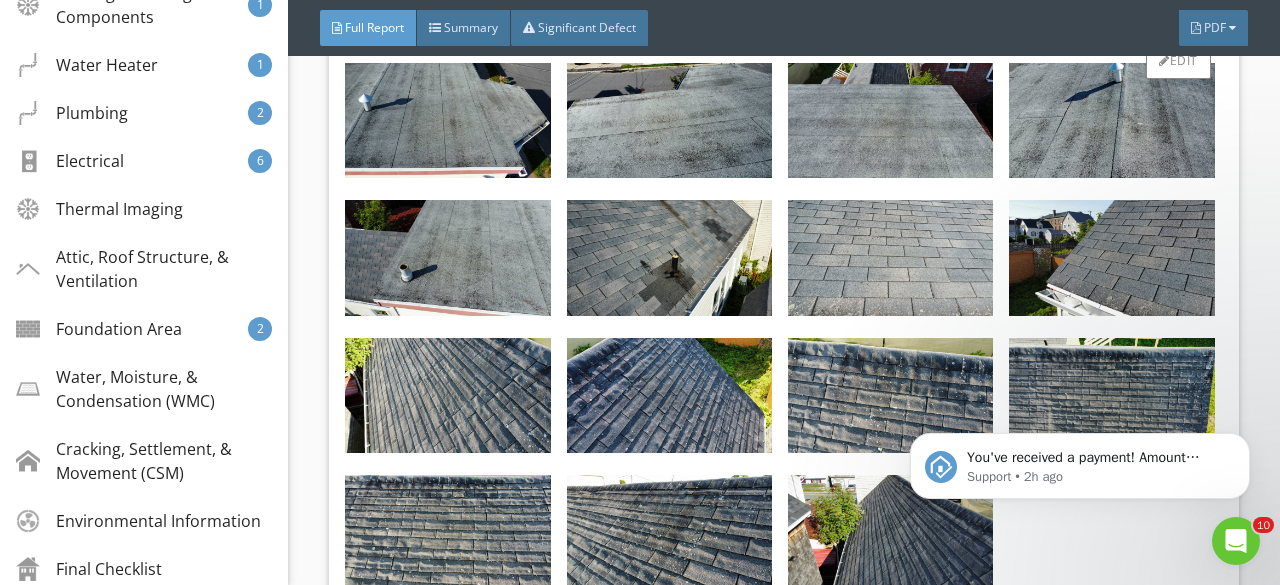 click at bounding box center (890, 258) 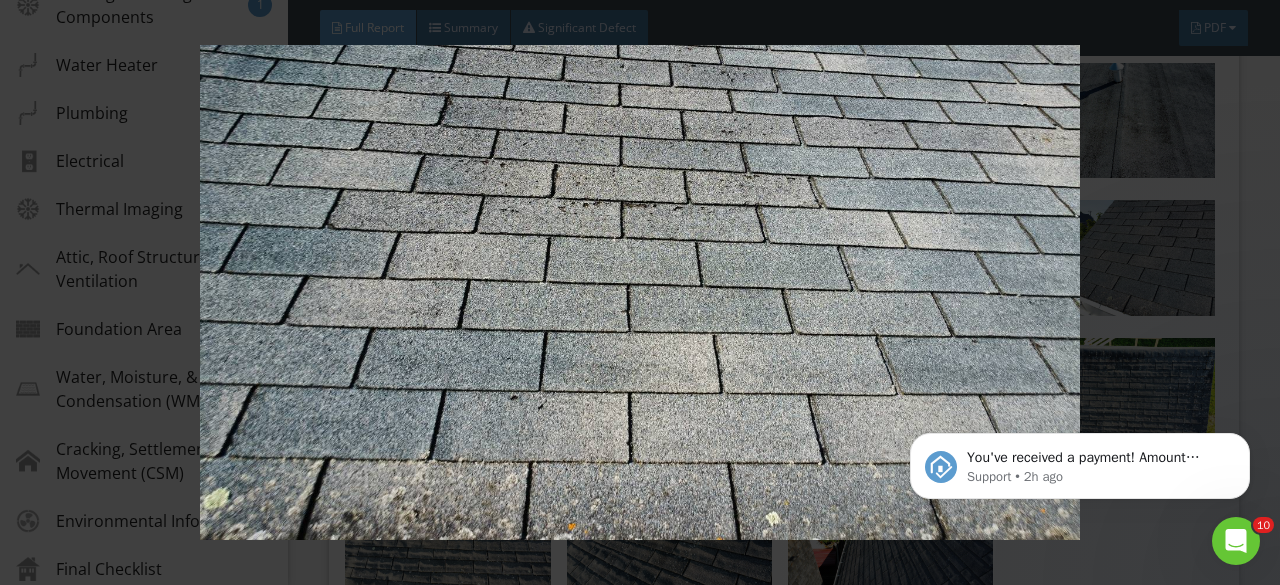 click at bounding box center (639, 292) 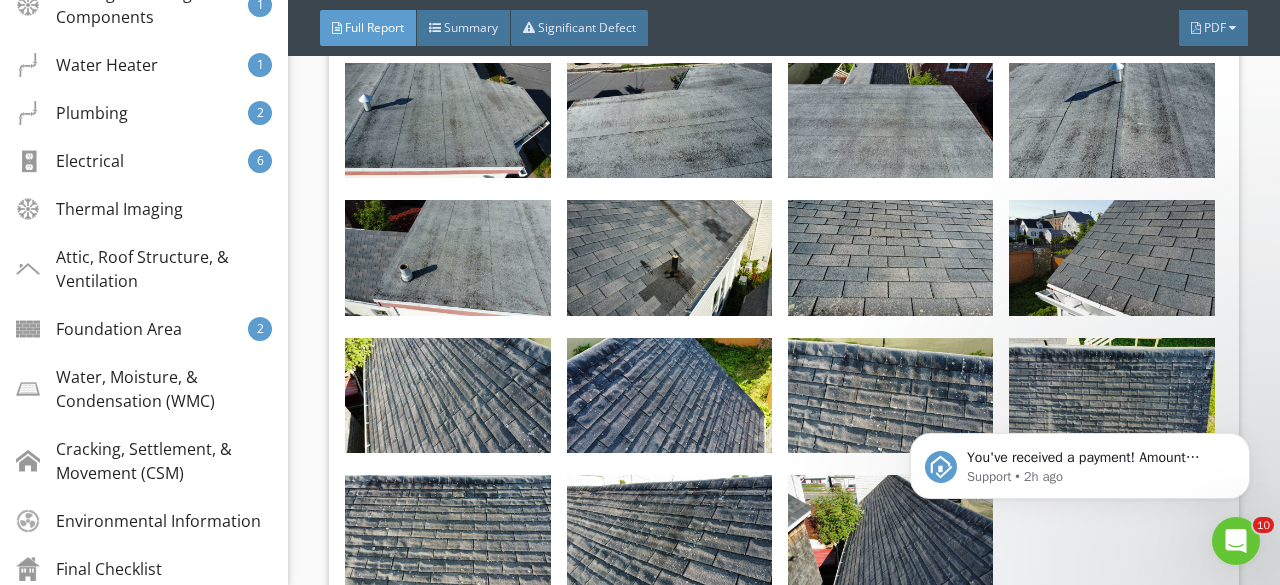 click at bounding box center (669, 258) 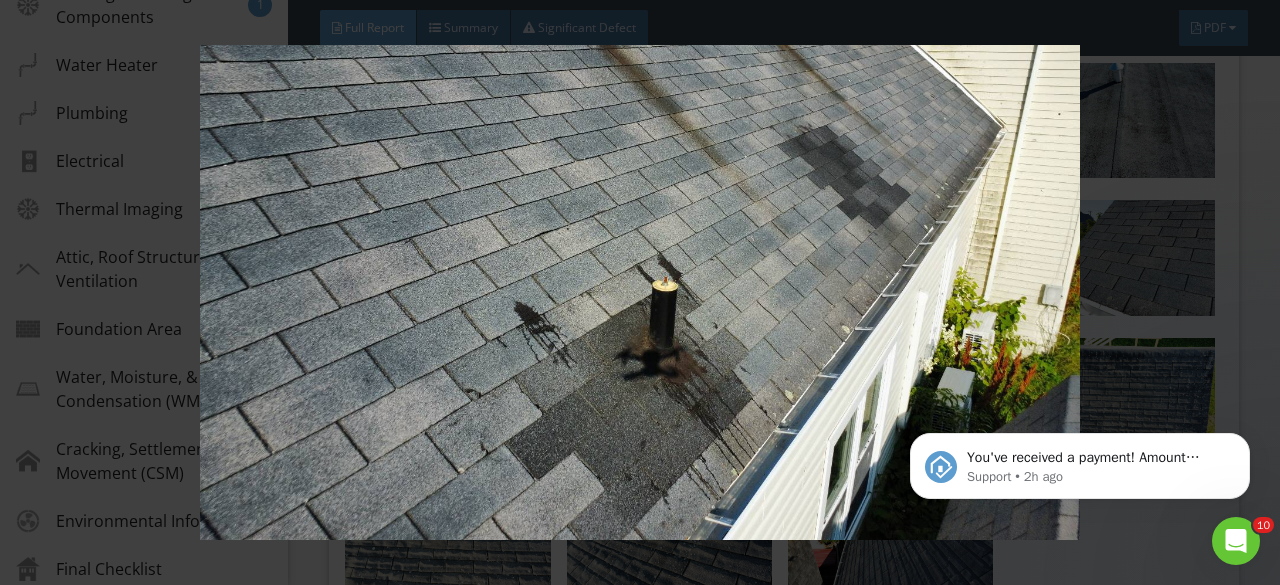 click at bounding box center (639, 292) 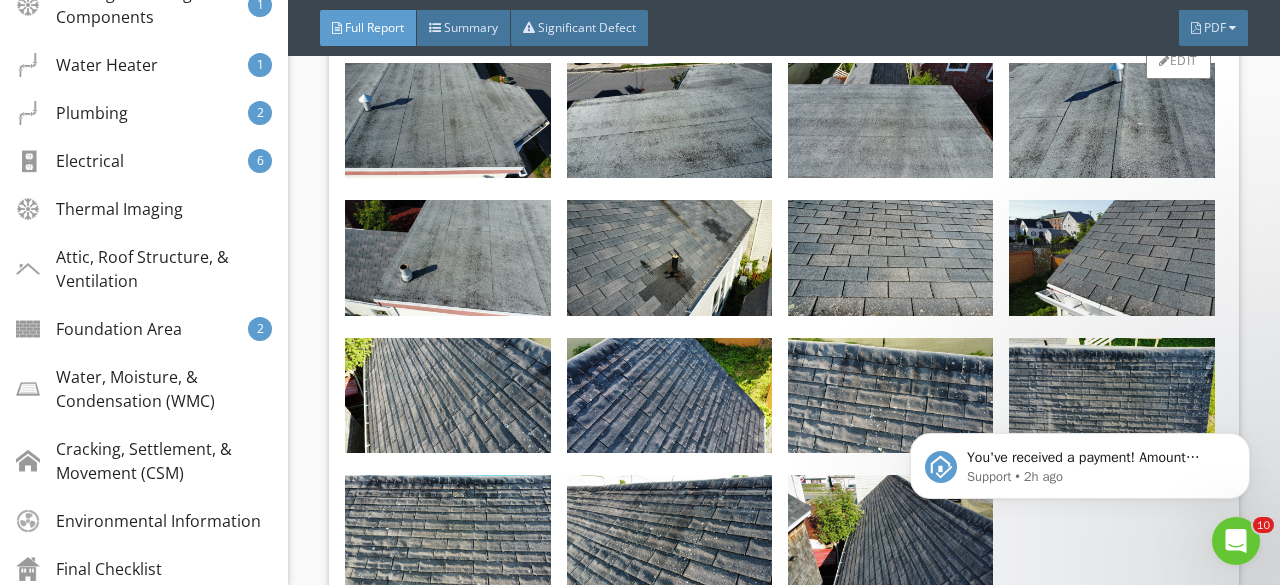 scroll, scrollTop: 9200, scrollLeft: 0, axis: vertical 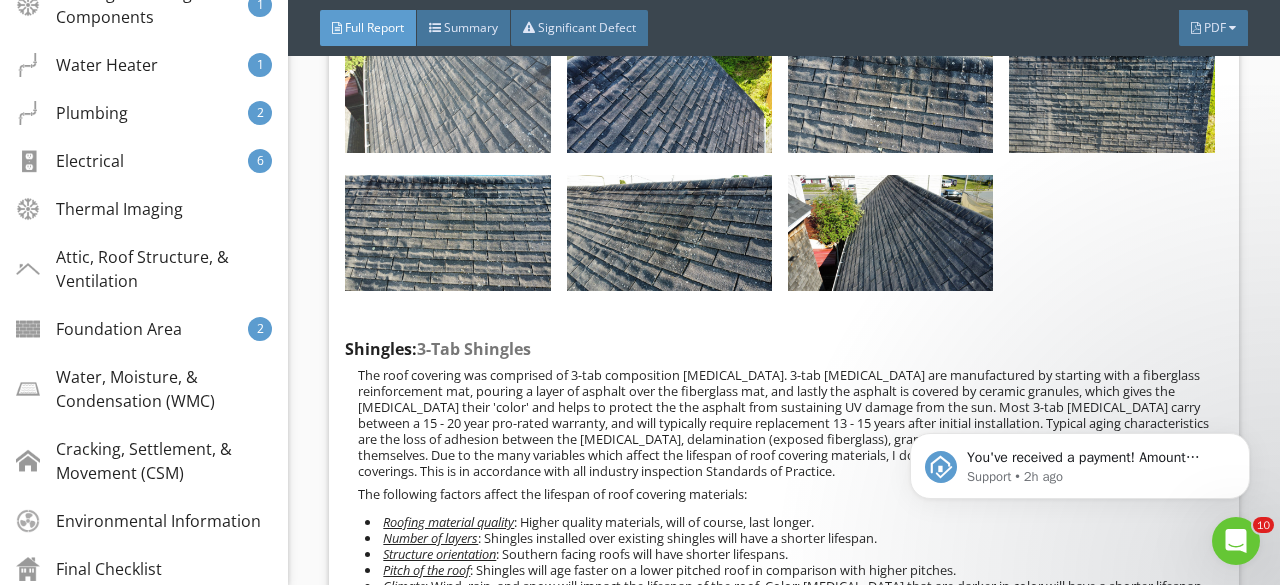 click at bounding box center [447, 96] 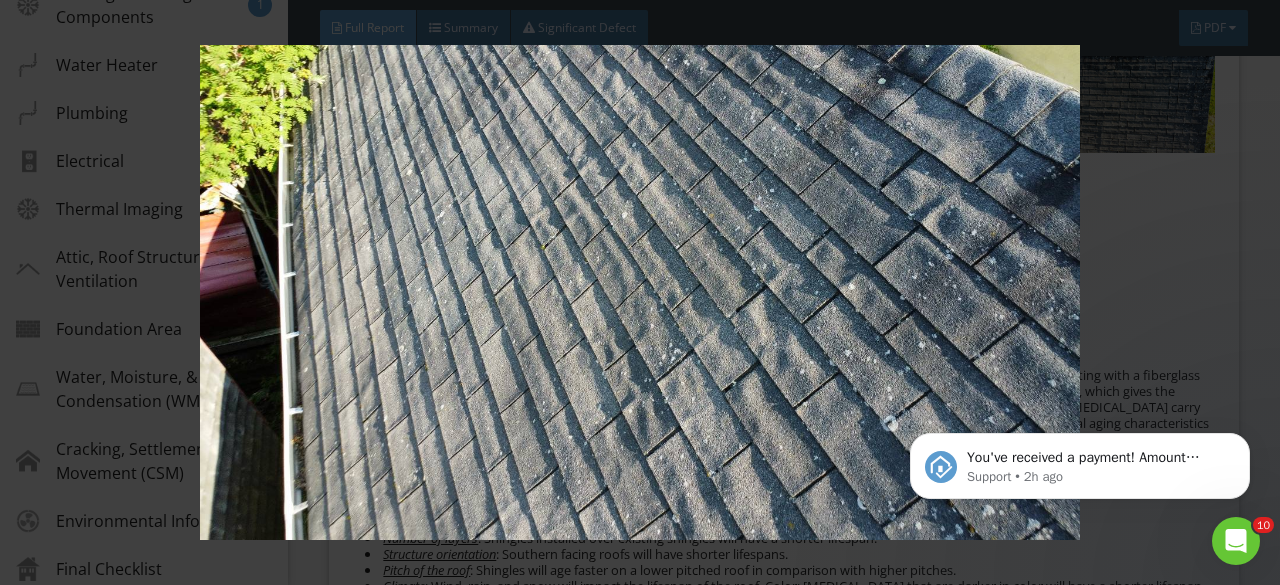 click at bounding box center (639, 292) 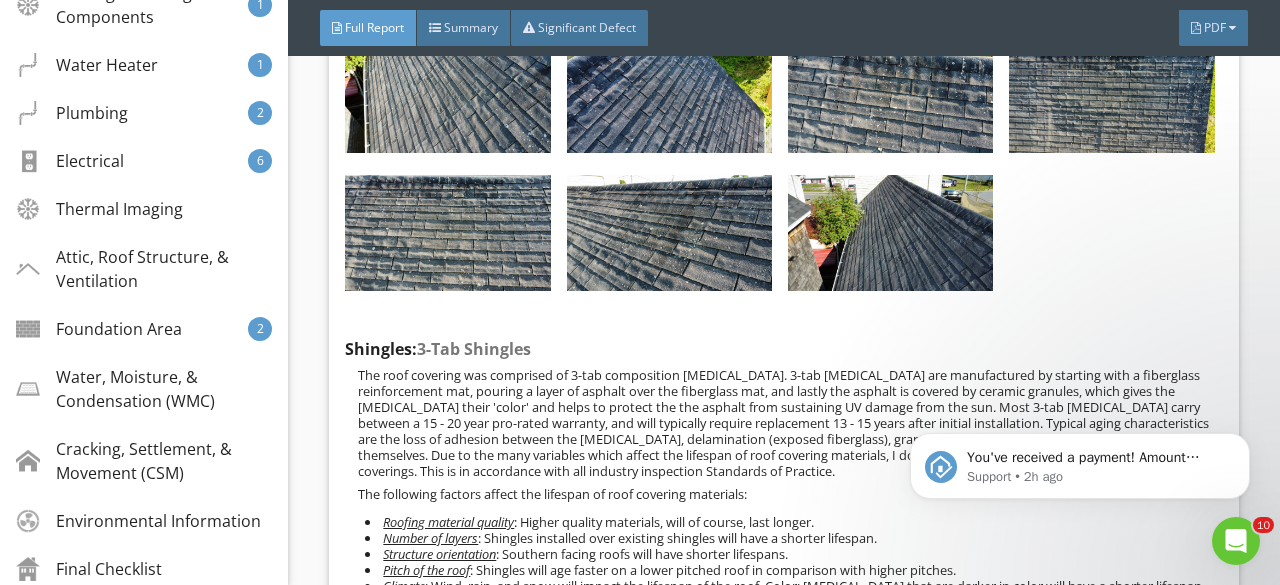 click at bounding box center (669, 99) 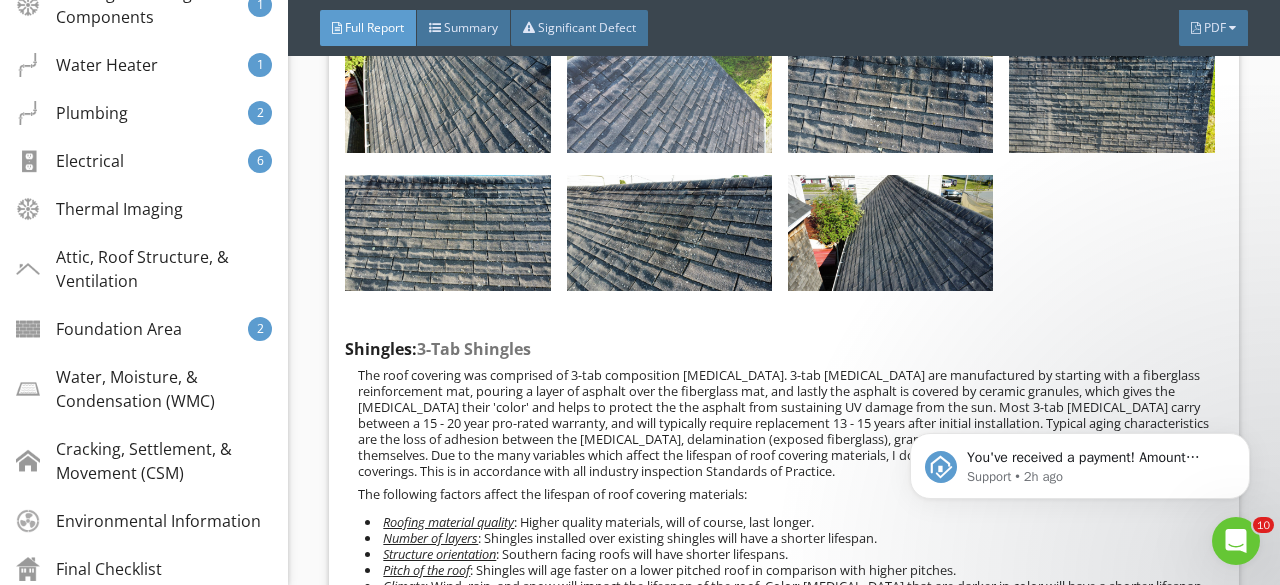 click at bounding box center (669, 96) 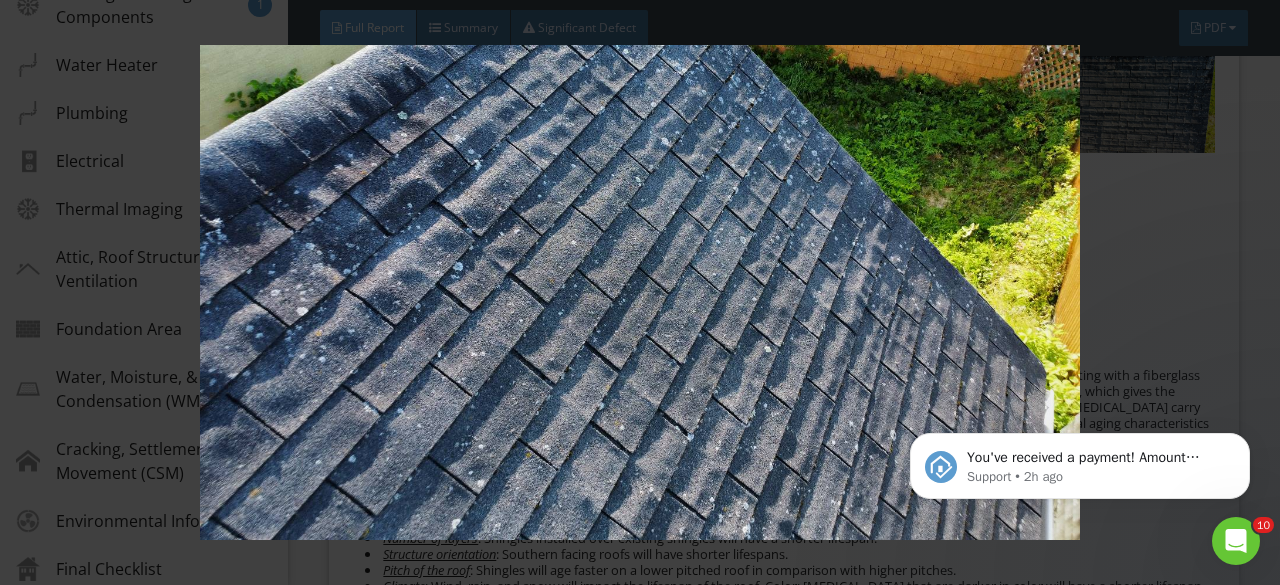 click at bounding box center [639, 292] 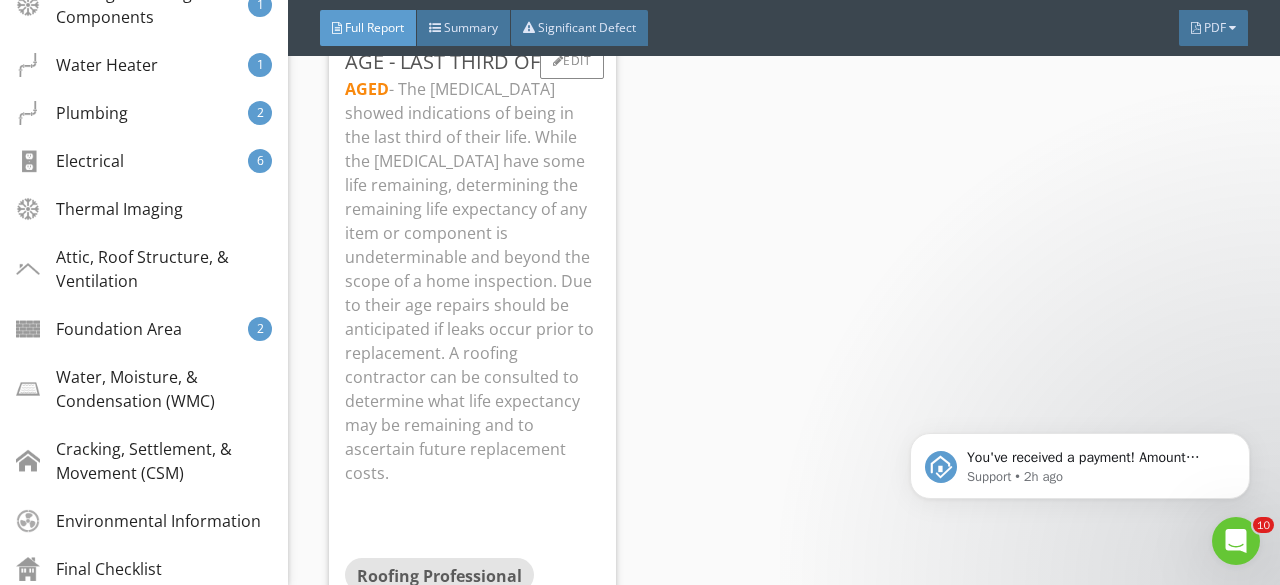 scroll, scrollTop: 10600, scrollLeft: 0, axis: vertical 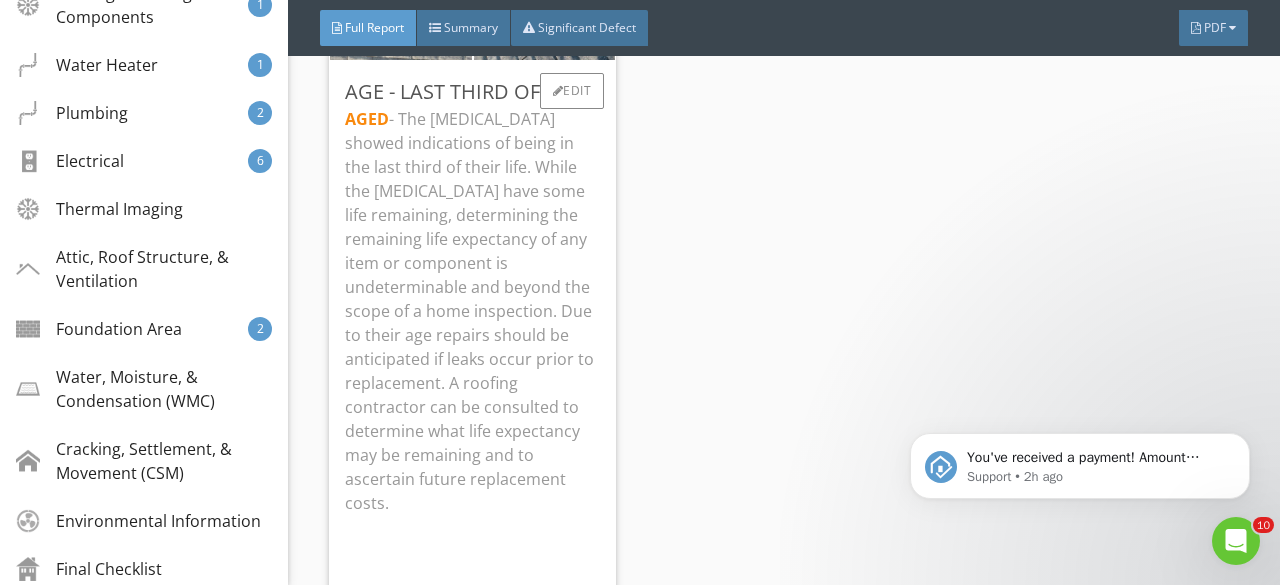 click at bounding box center [401, -28] 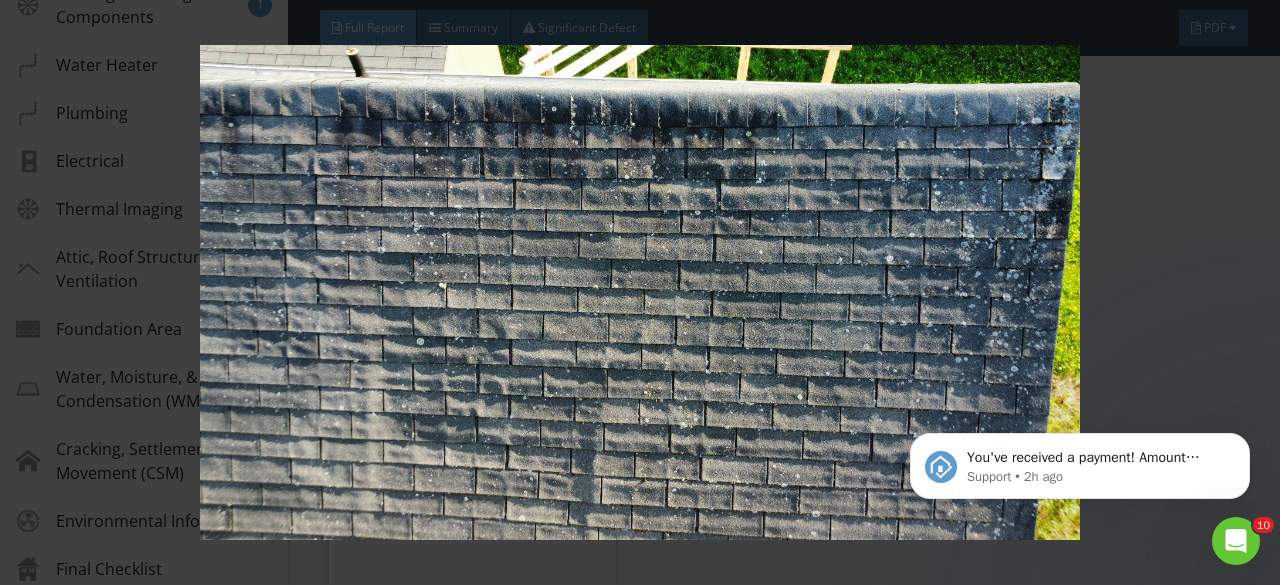 click at bounding box center [639, 292] 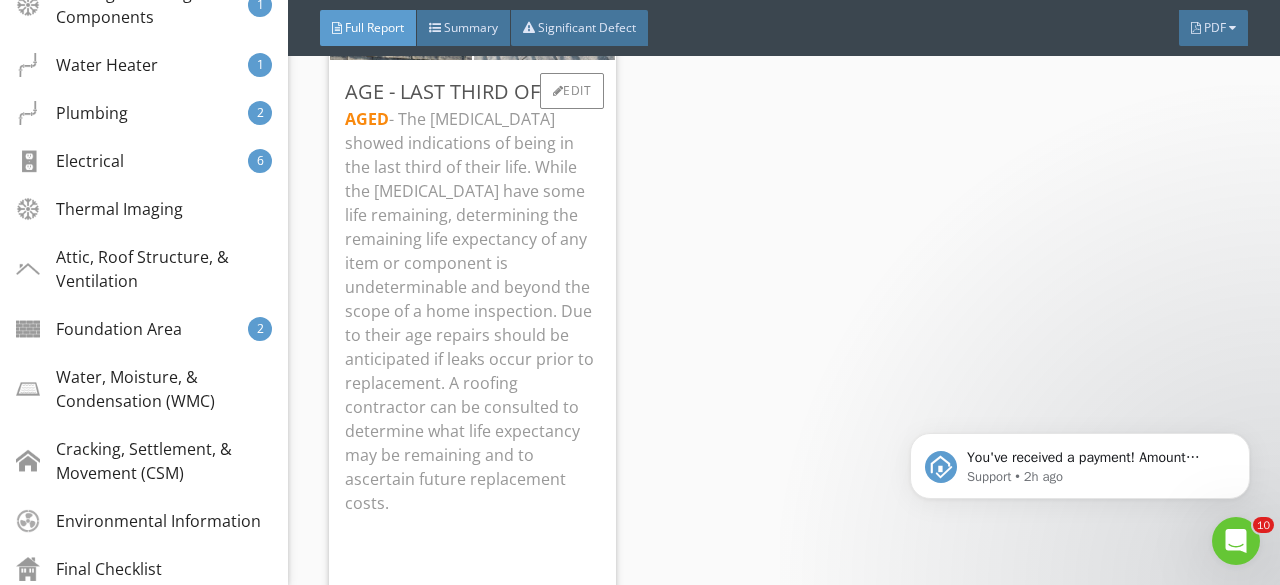 click at bounding box center [545, -28] 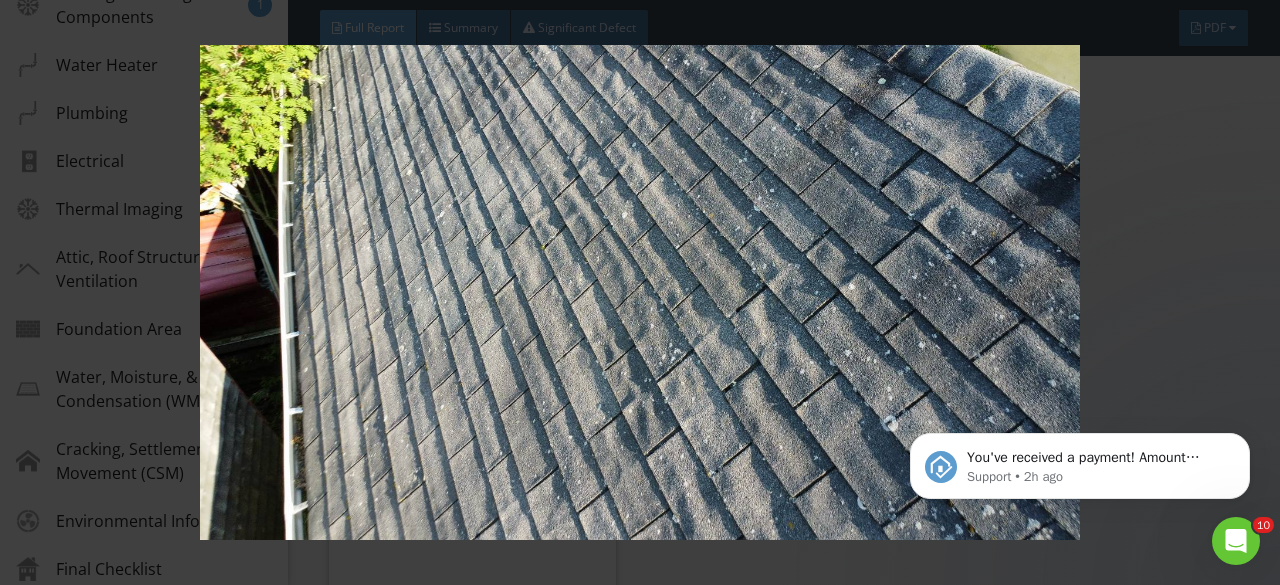 click at bounding box center [639, 292] 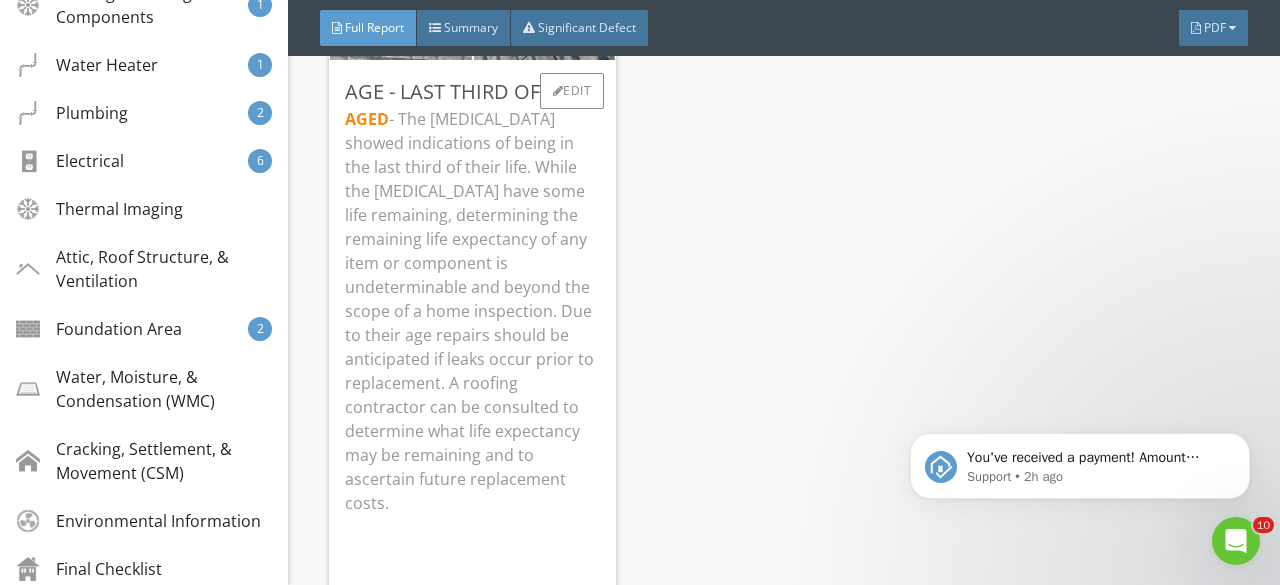 click at bounding box center (401, -28) 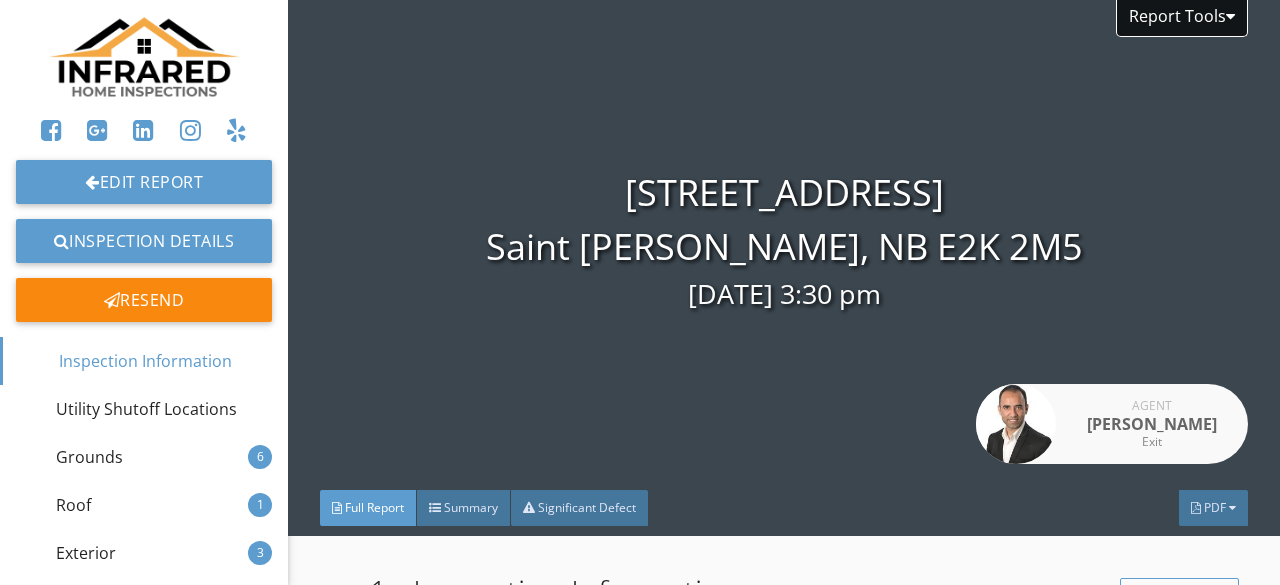 scroll, scrollTop: 0, scrollLeft: 0, axis: both 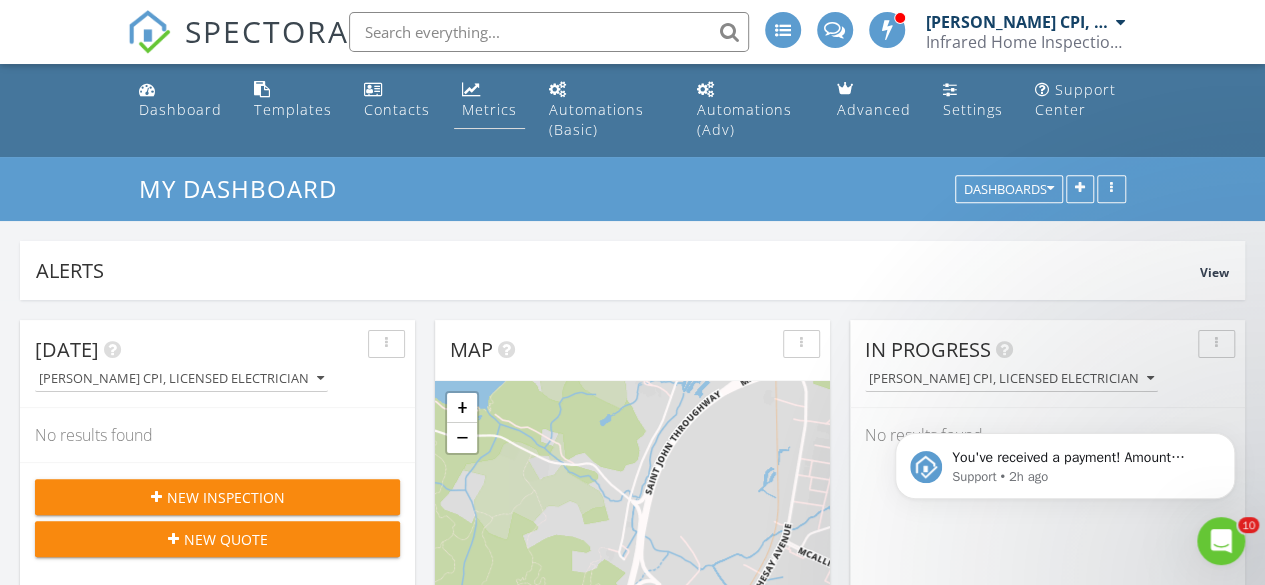 click on "Metrics" at bounding box center (489, 109) 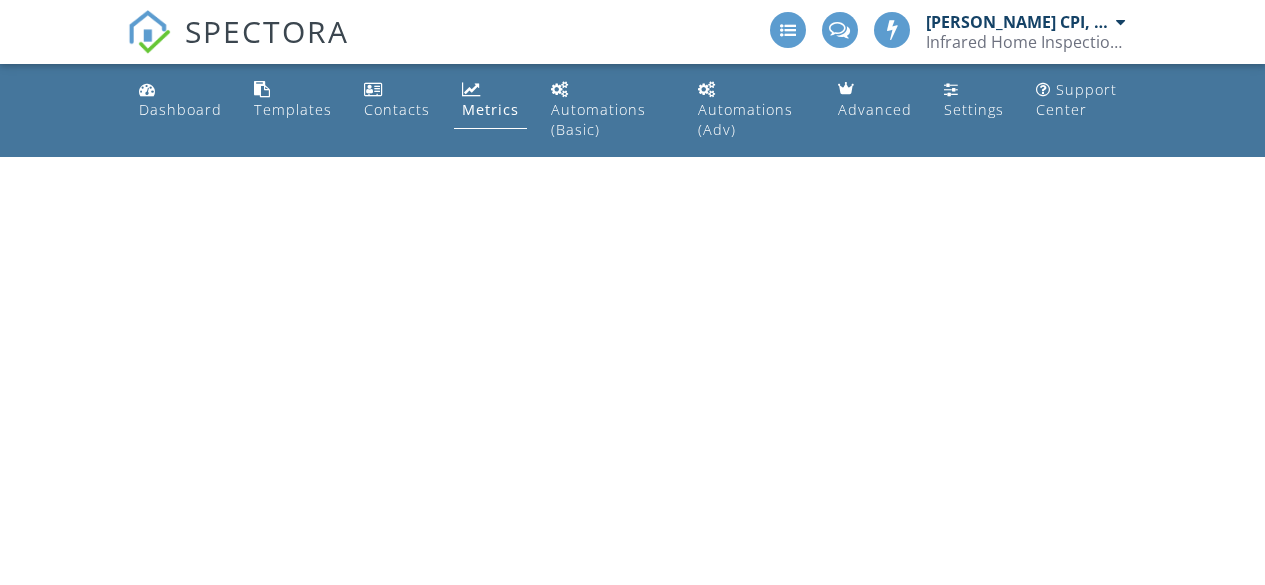 scroll, scrollTop: 0, scrollLeft: 0, axis: both 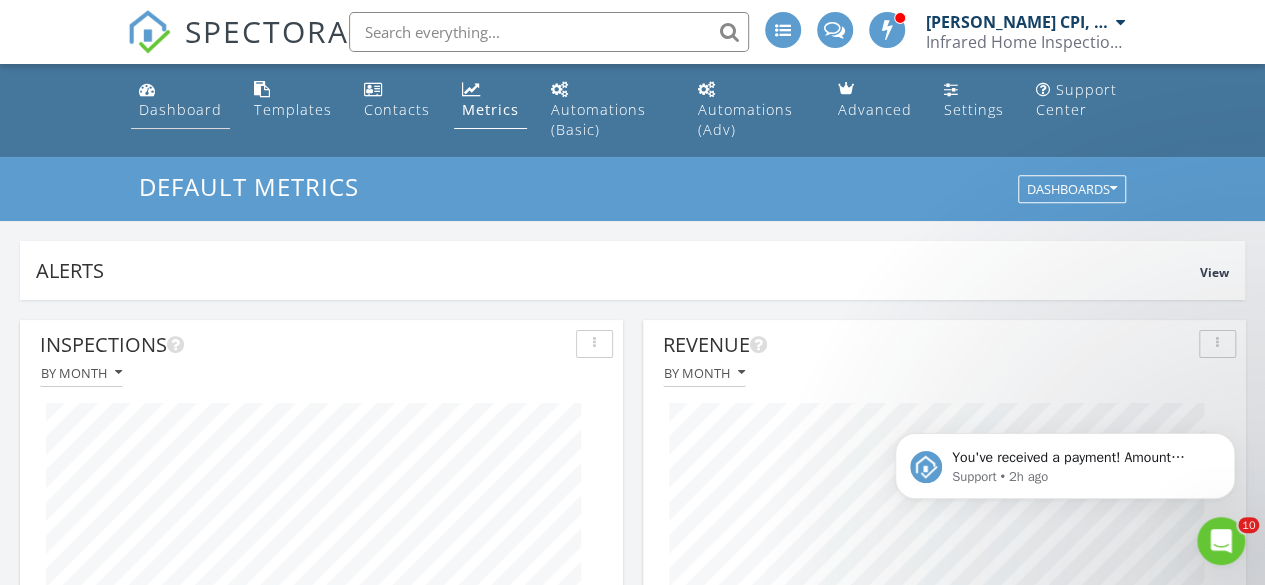 click on "Dashboard" at bounding box center (180, 100) 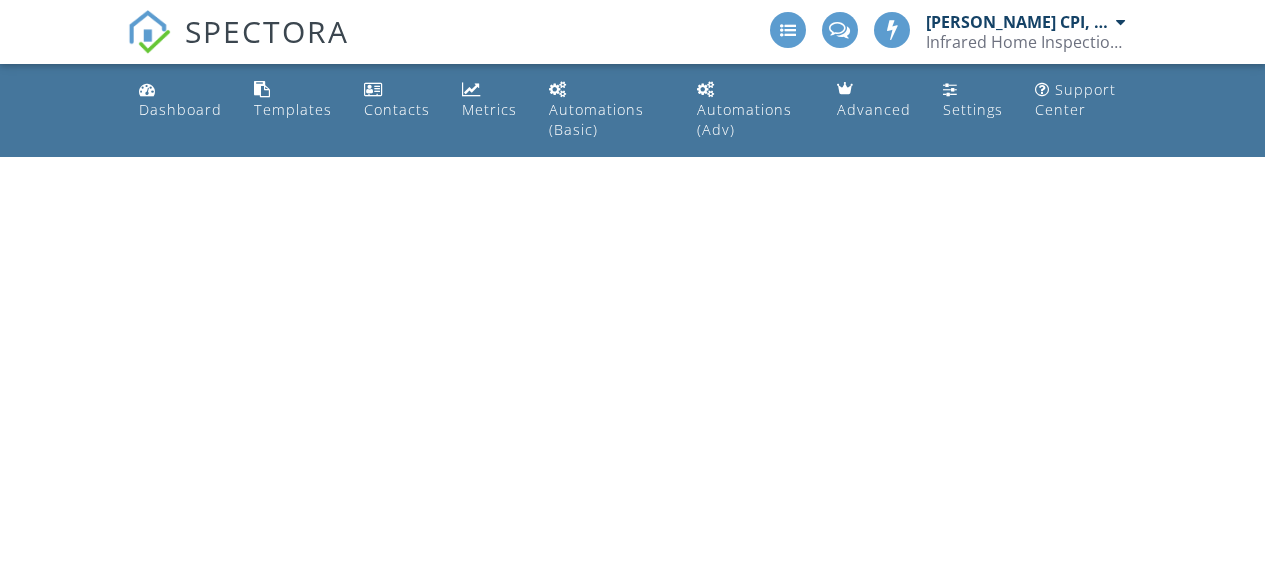 scroll, scrollTop: 0, scrollLeft: 0, axis: both 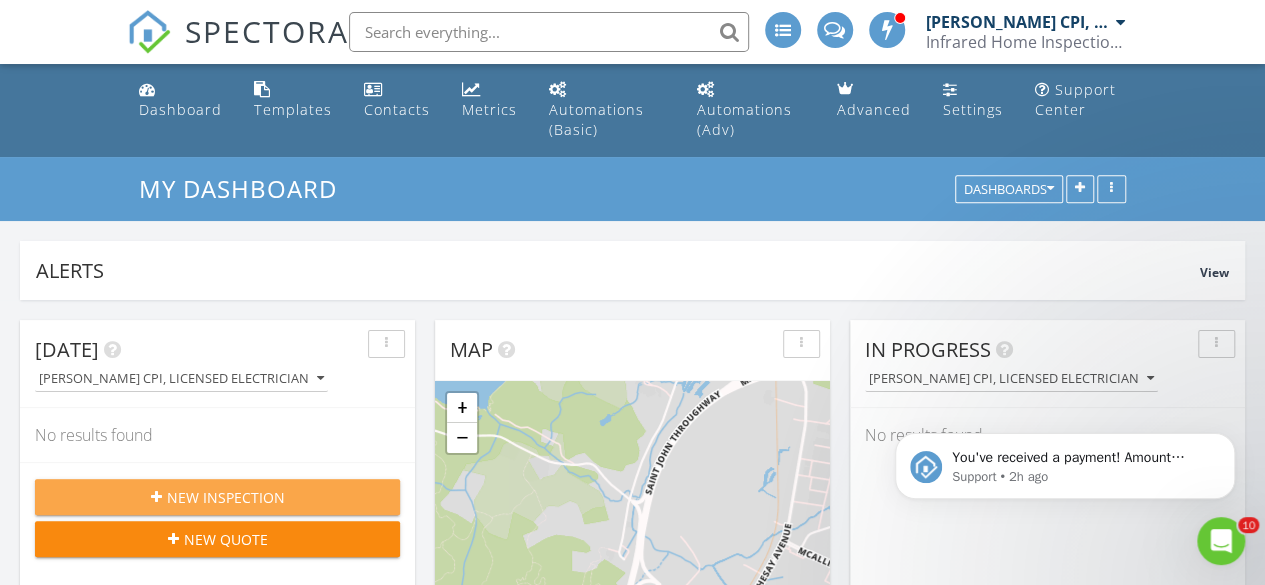 click on "New Inspection" at bounding box center [217, 497] 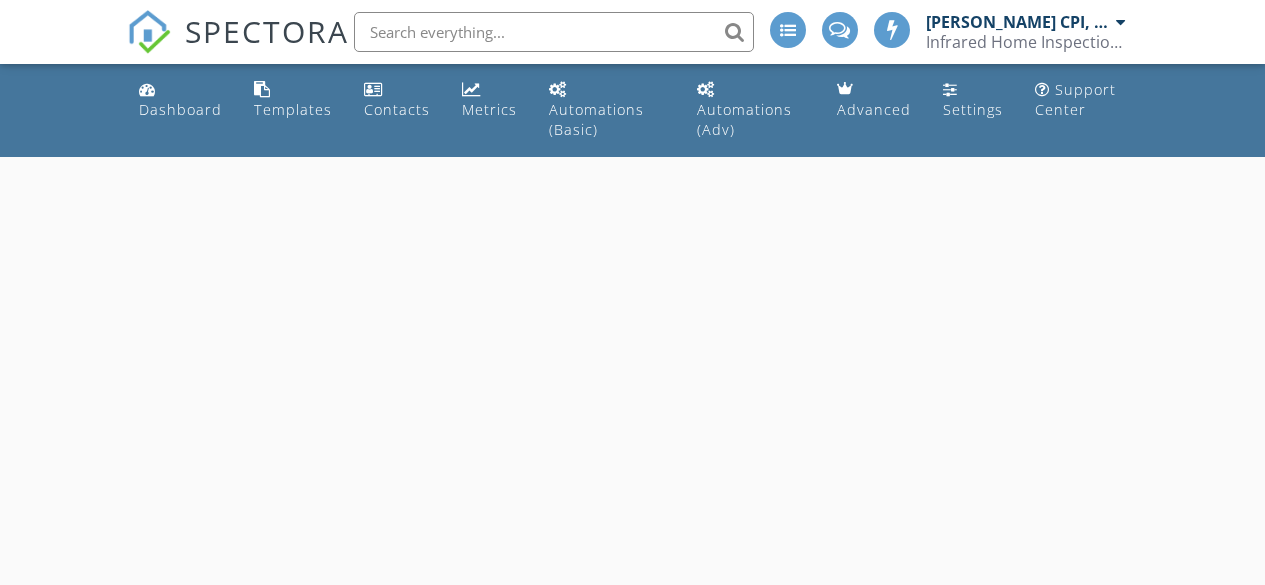 scroll, scrollTop: 0, scrollLeft: 0, axis: both 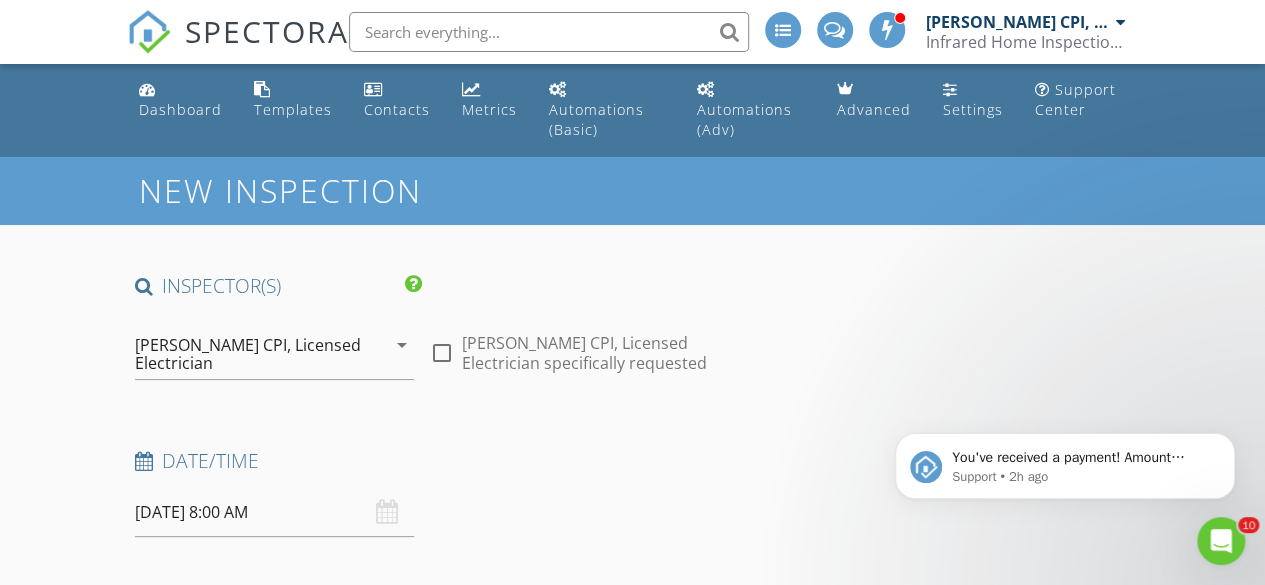 click on "[DATE] 8:00 AM" at bounding box center [274, 512] 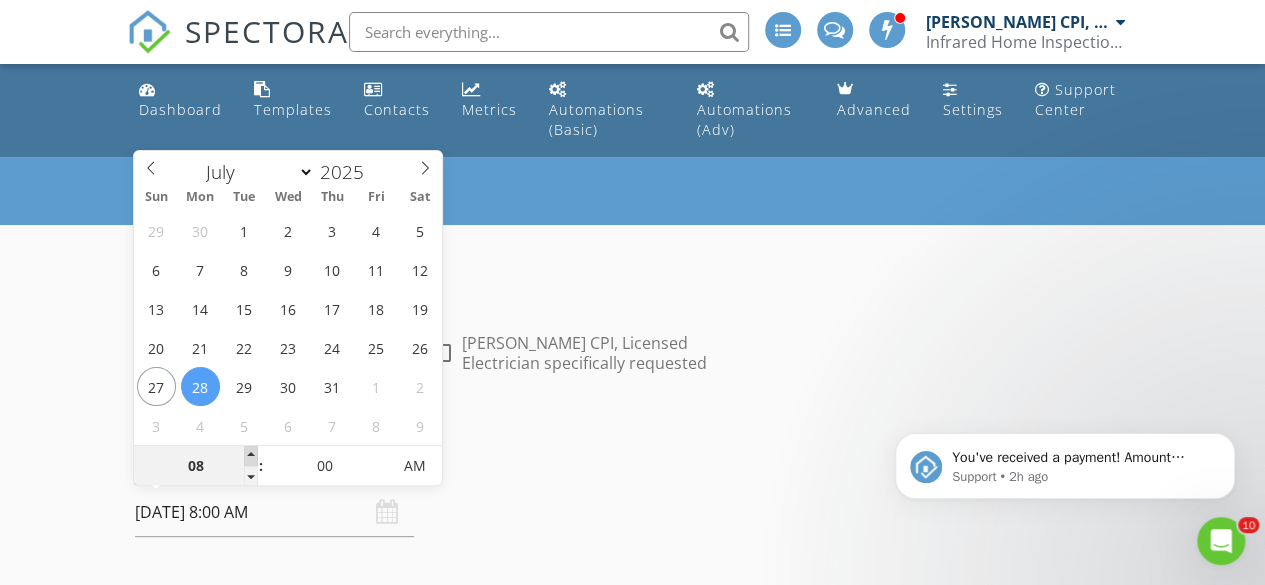 type on "09" 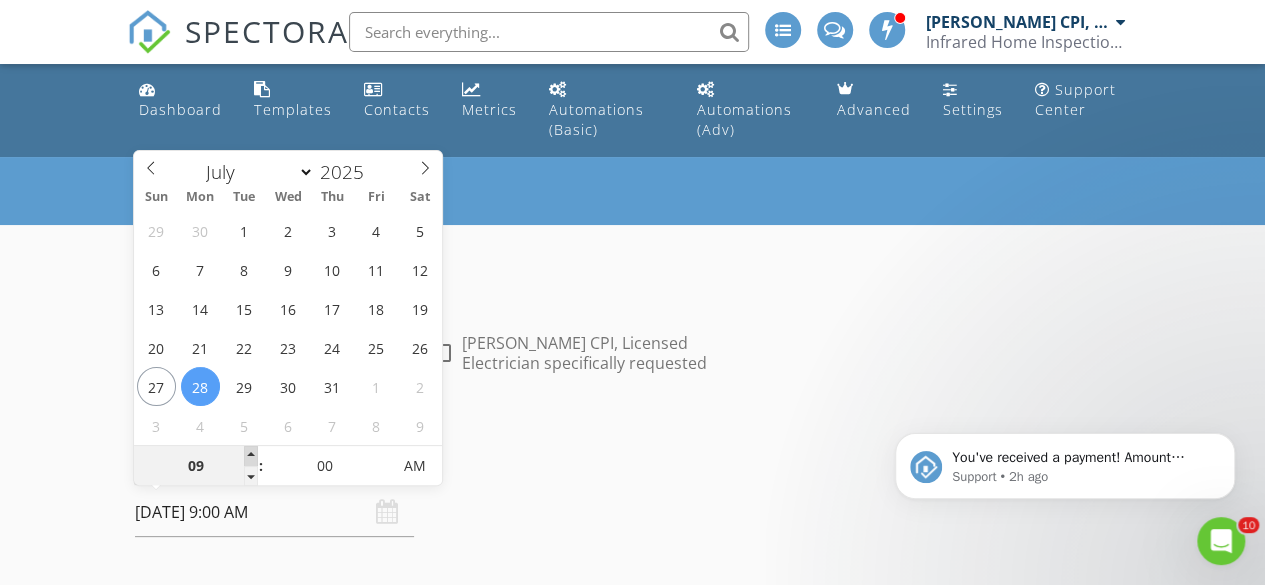 click at bounding box center [251, 456] 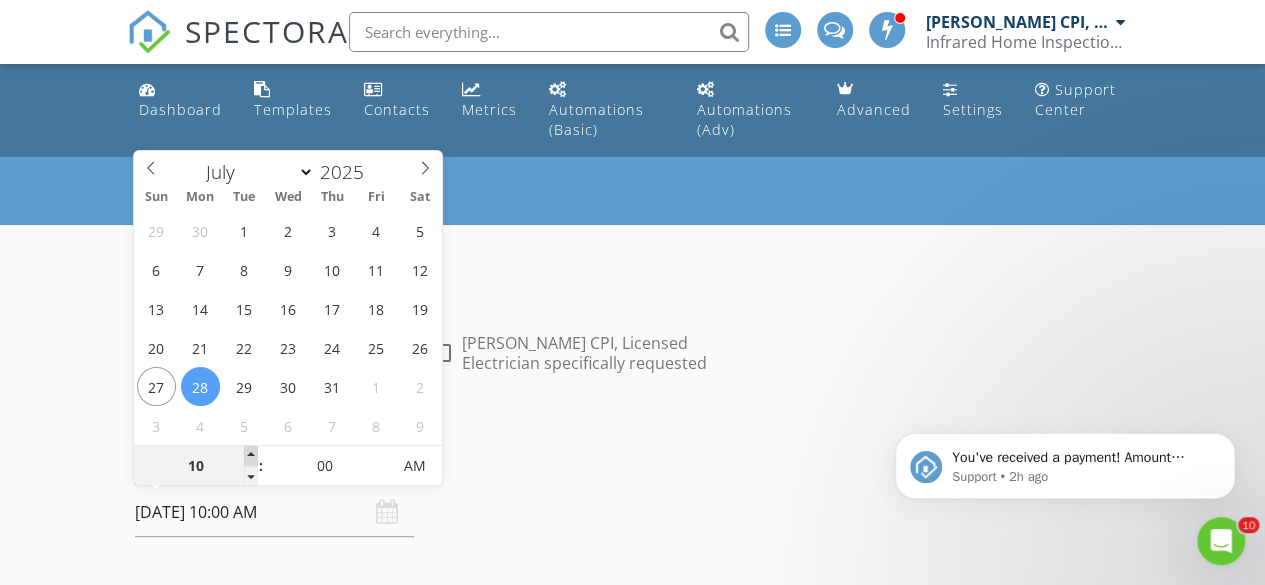 click at bounding box center (251, 456) 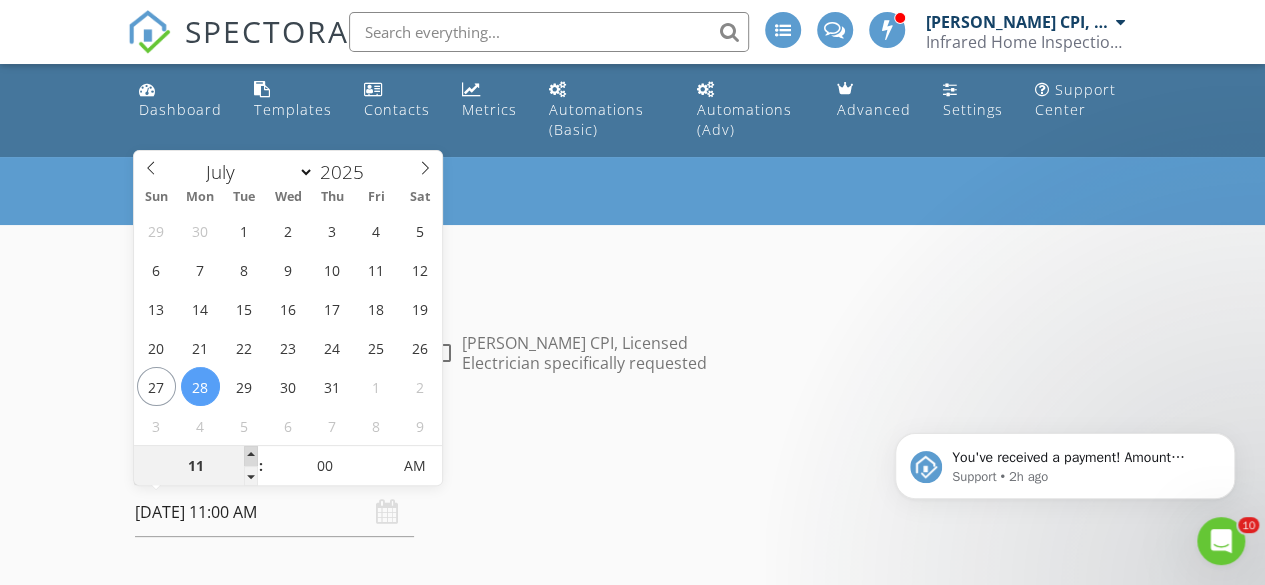 click at bounding box center (251, 456) 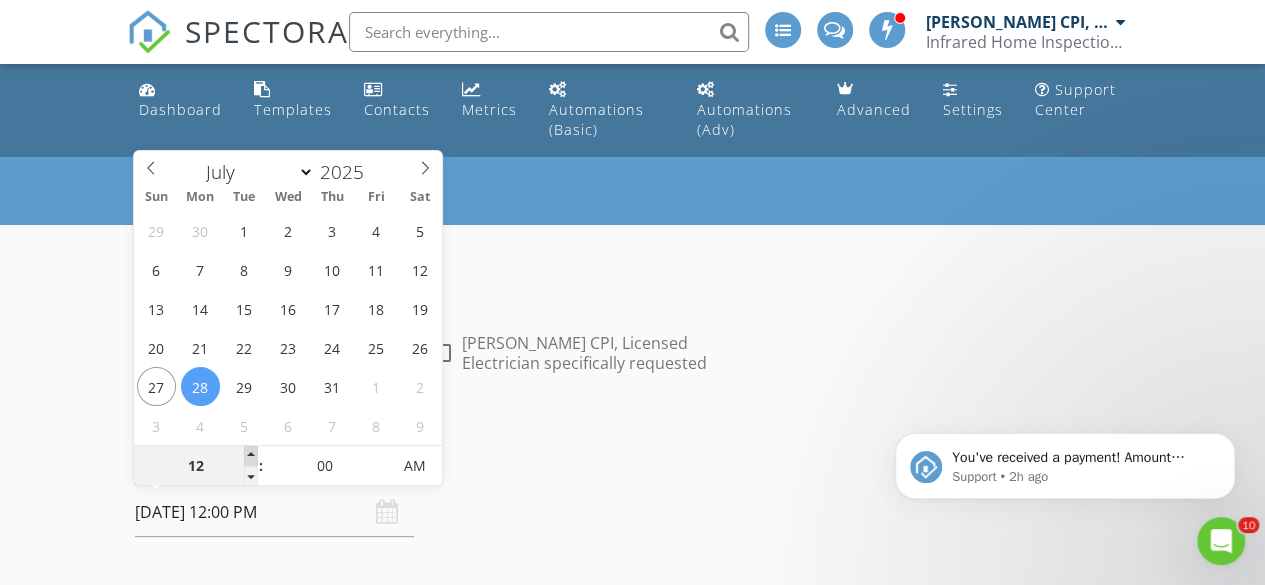 click at bounding box center (251, 456) 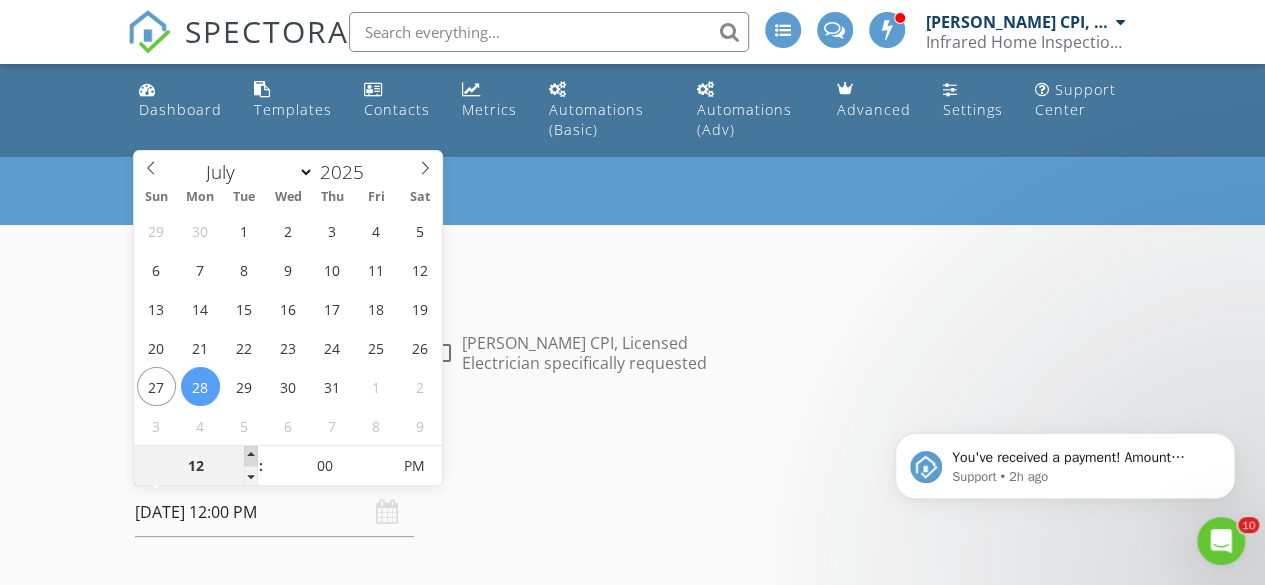 type on "01" 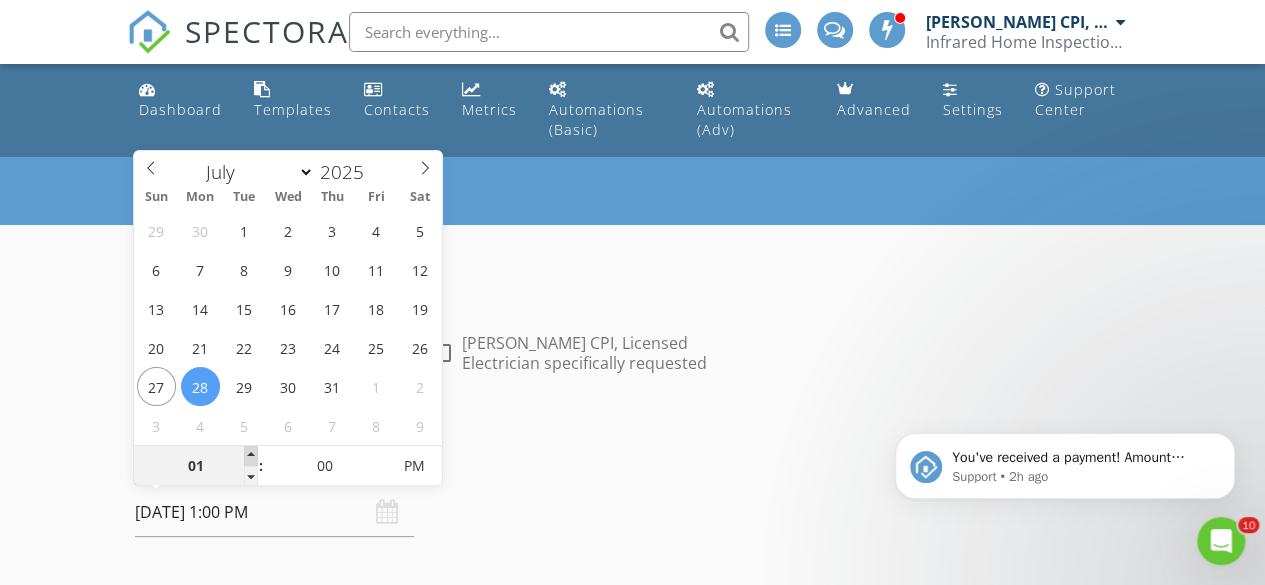 click at bounding box center [251, 456] 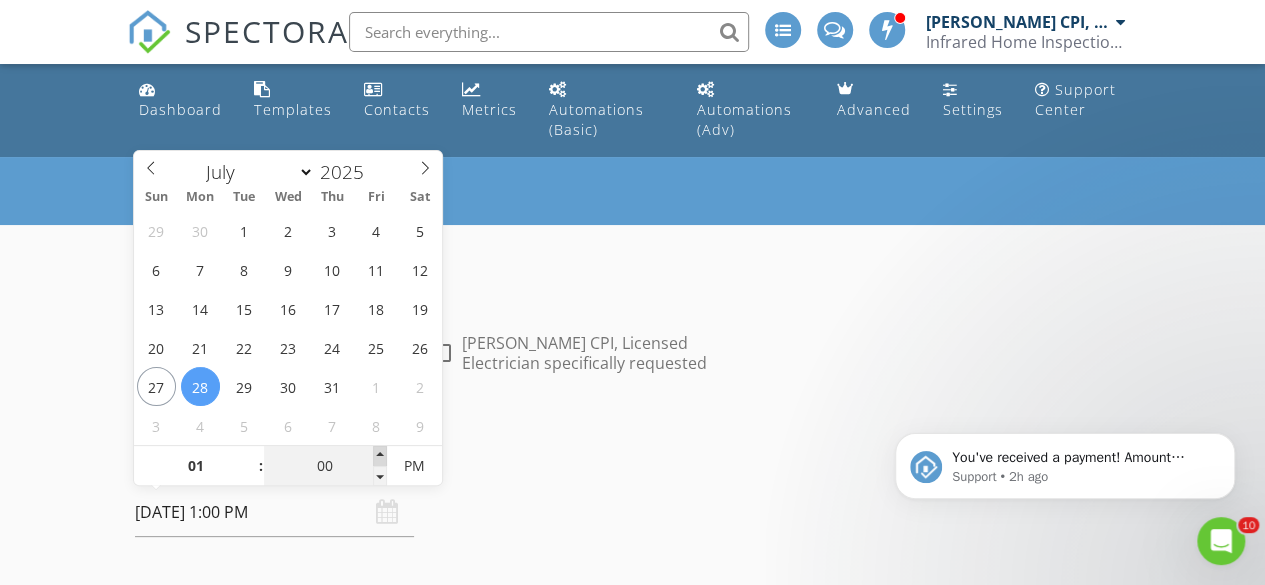 type on "05" 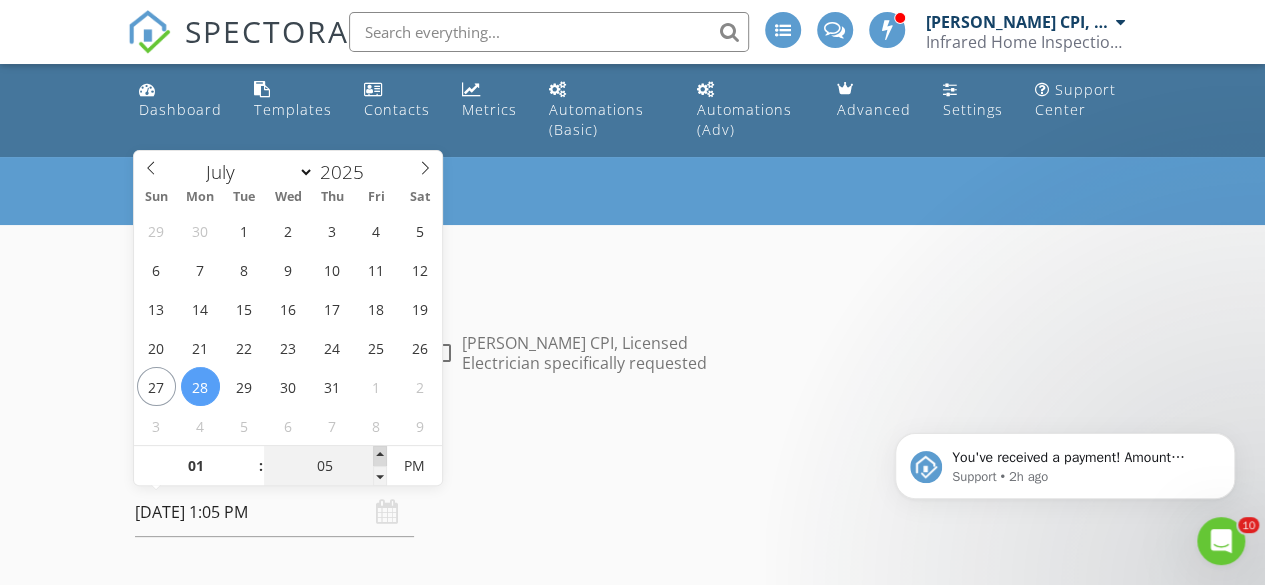 click at bounding box center (380, 456) 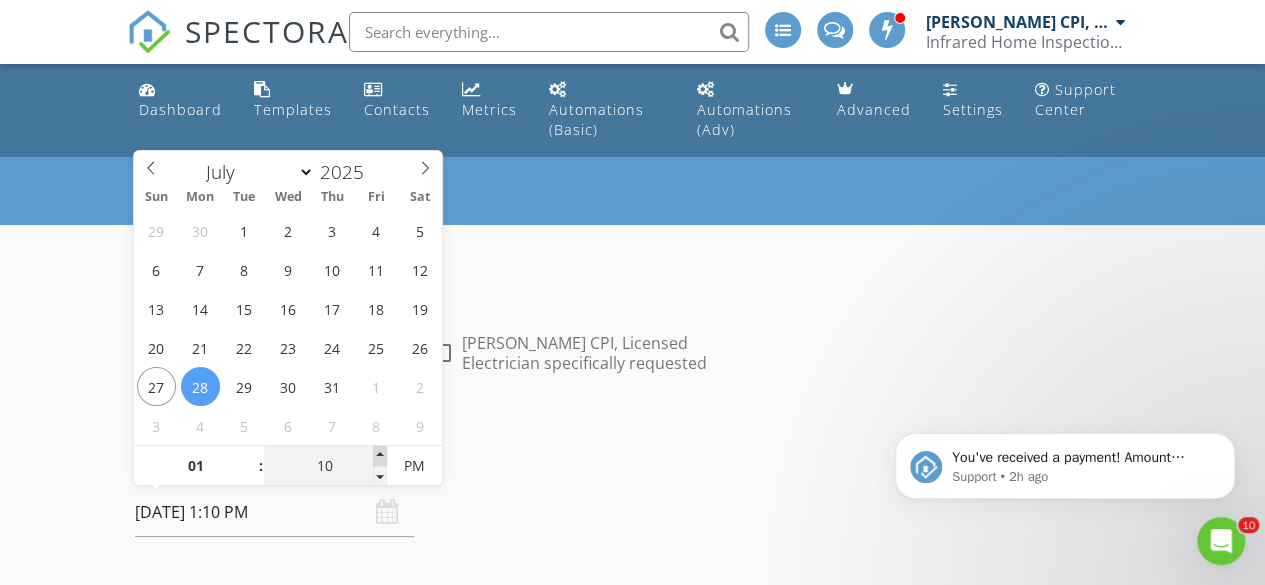 click at bounding box center (380, 456) 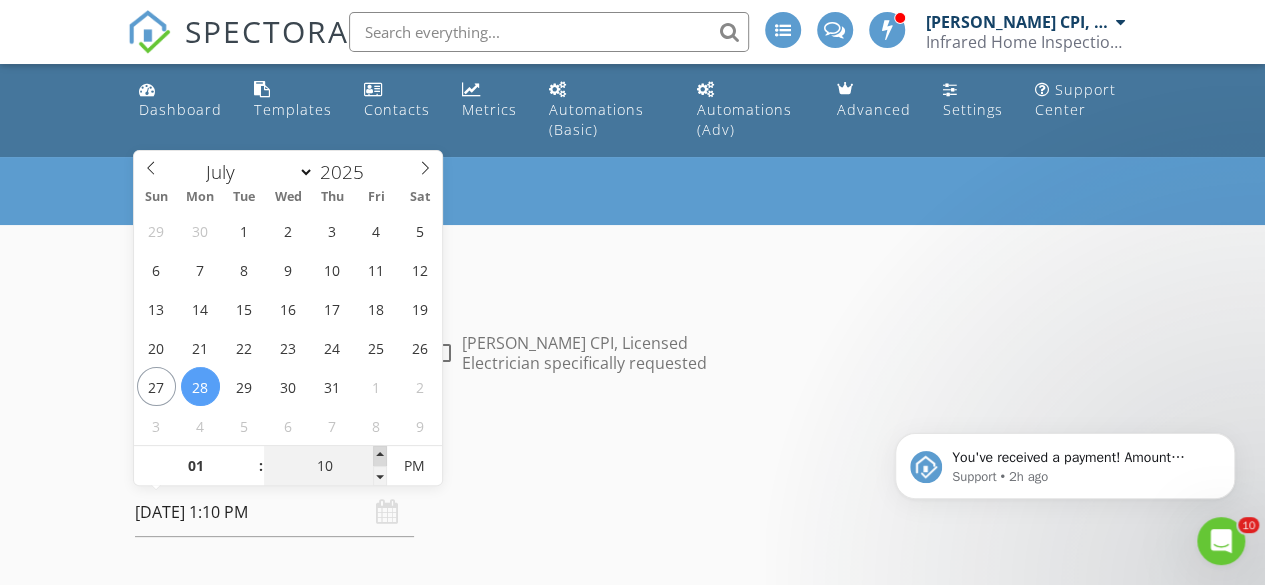 type on "15" 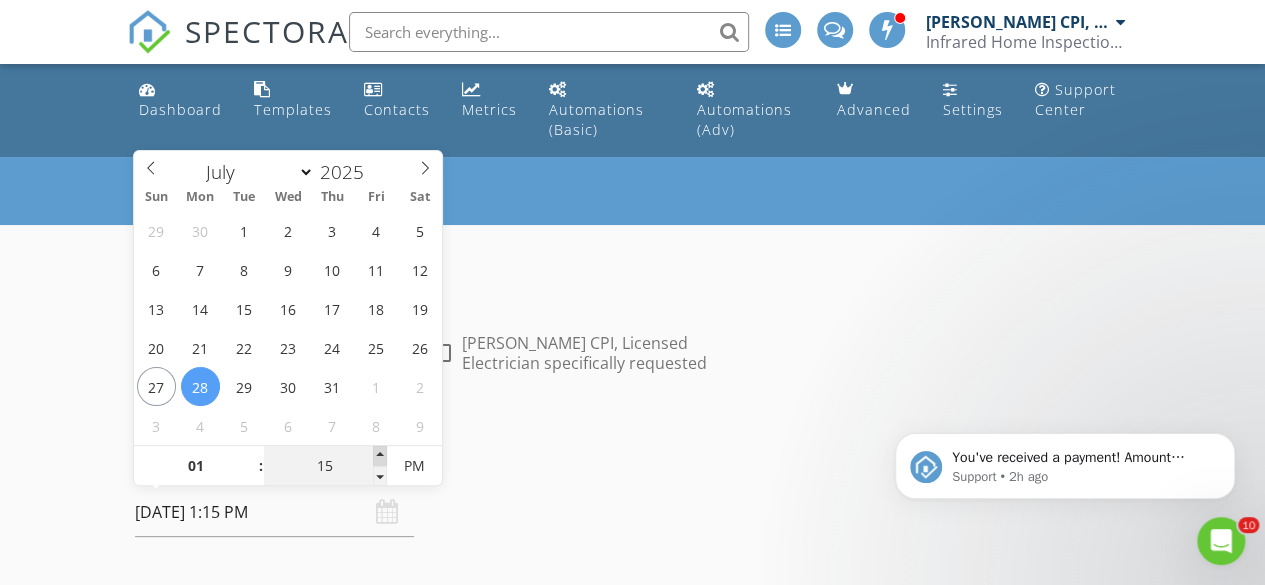 click at bounding box center [380, 456] 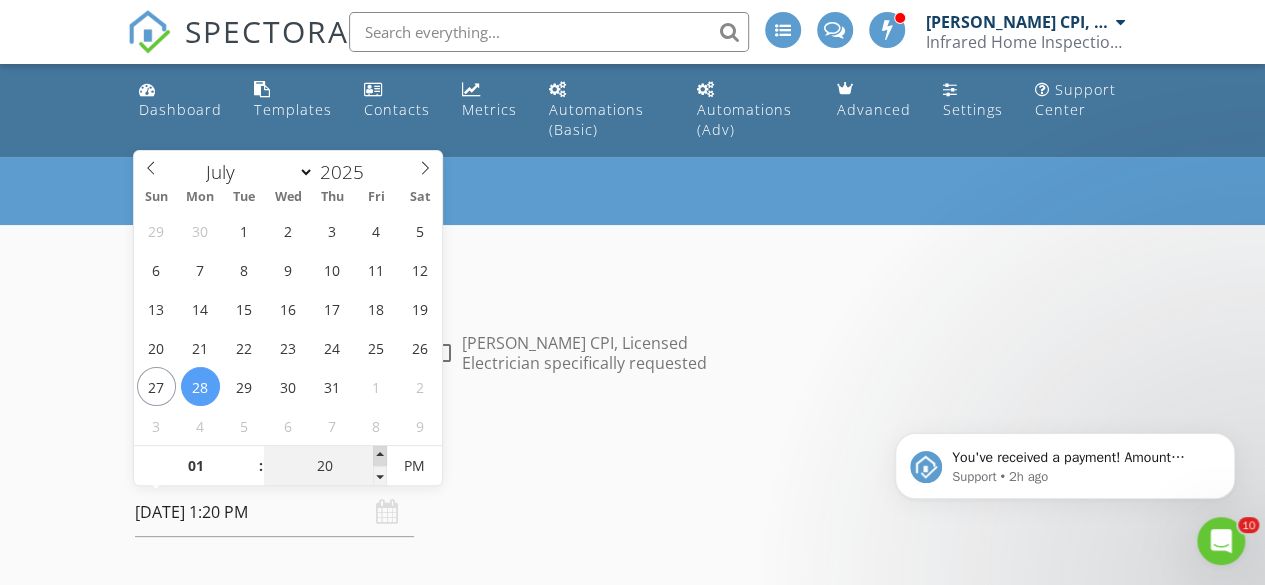 click at bounding box center (380, 456) 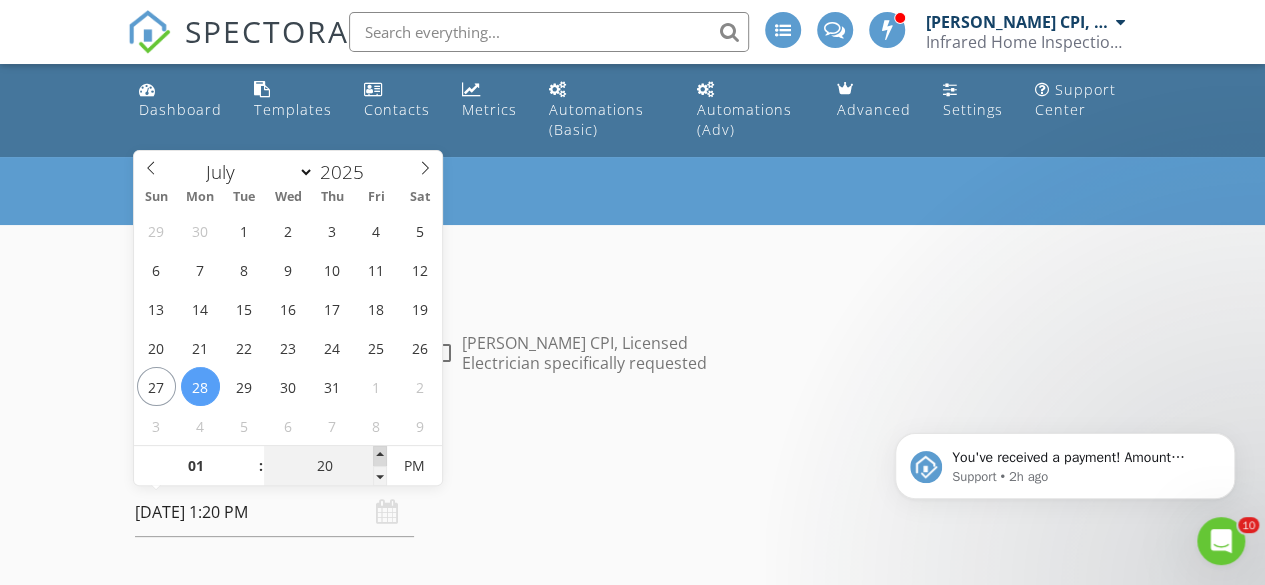 type on "25" 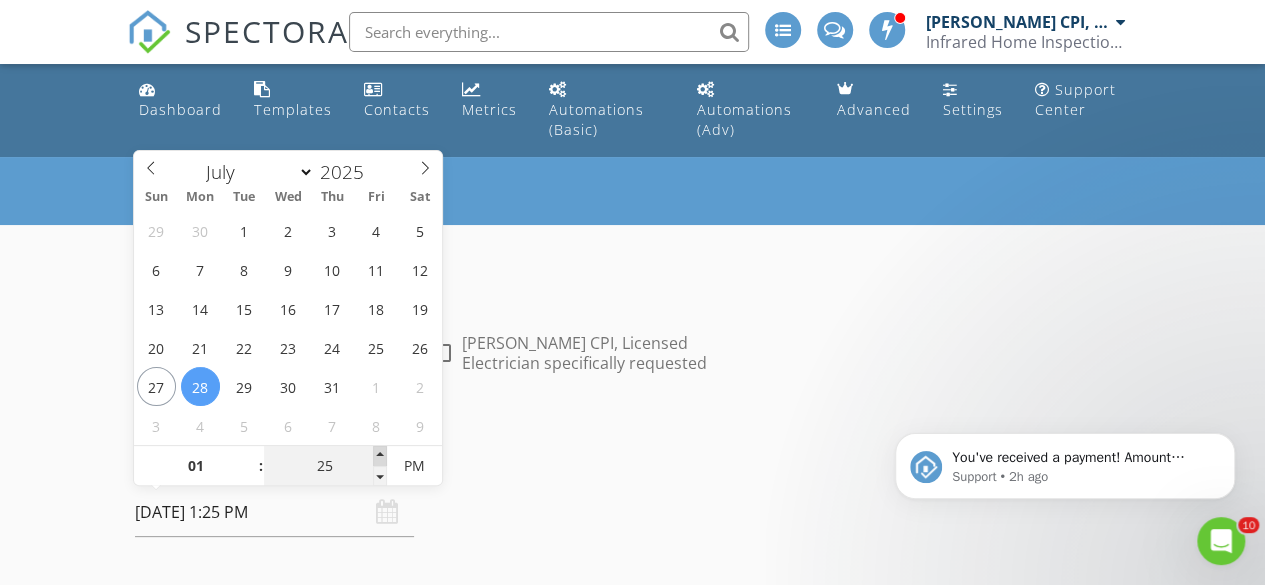 click at bounding box center [380, 456] 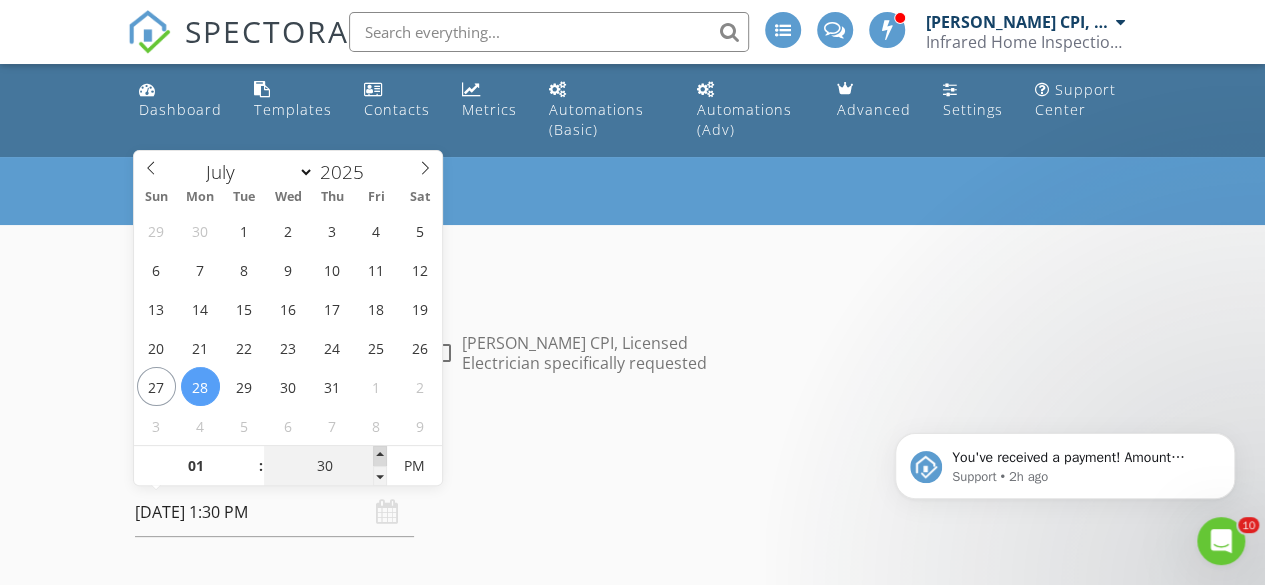 click at bounding box center (380, 456) 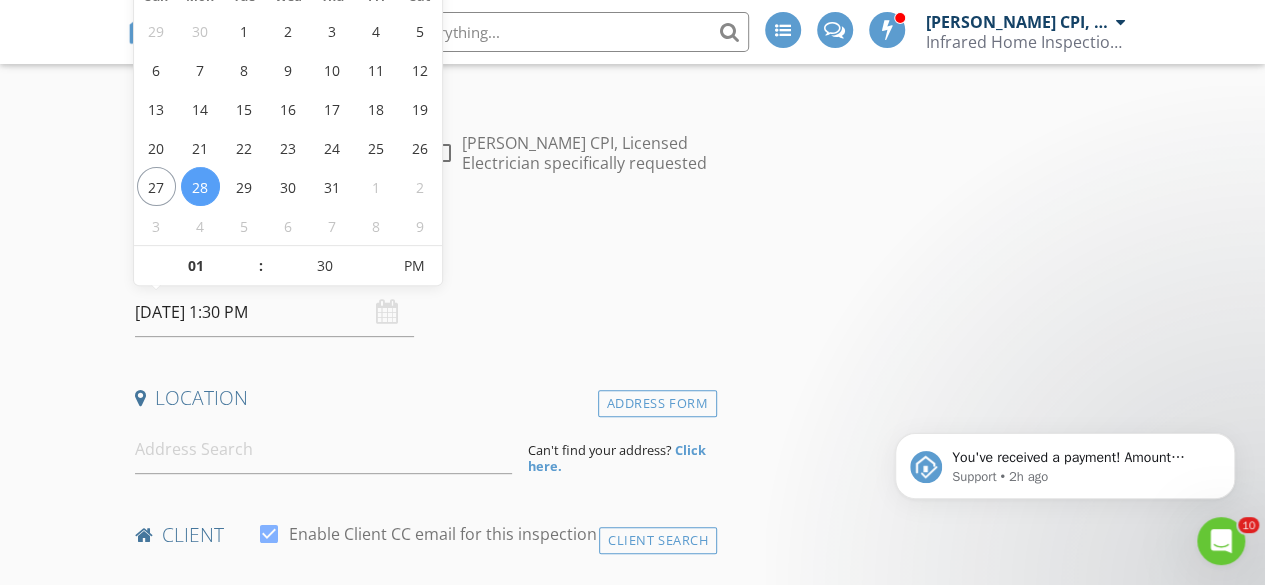 scroll, scrollTop: 100, scrollLeft: 0, axis: vertical 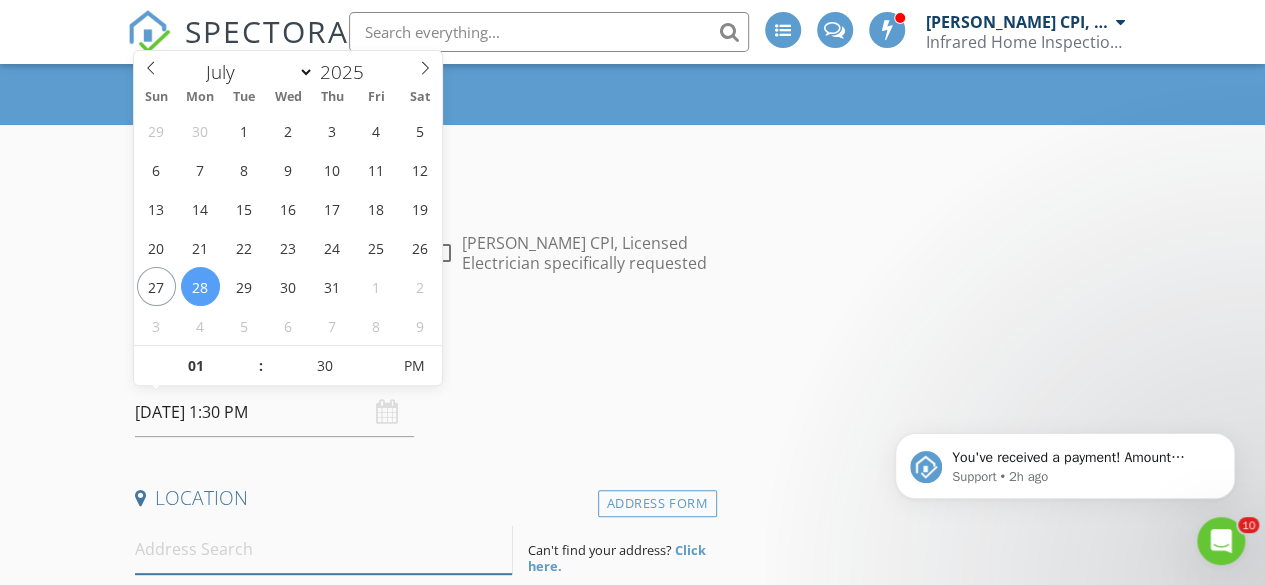 click at bounding box center (324, 549) 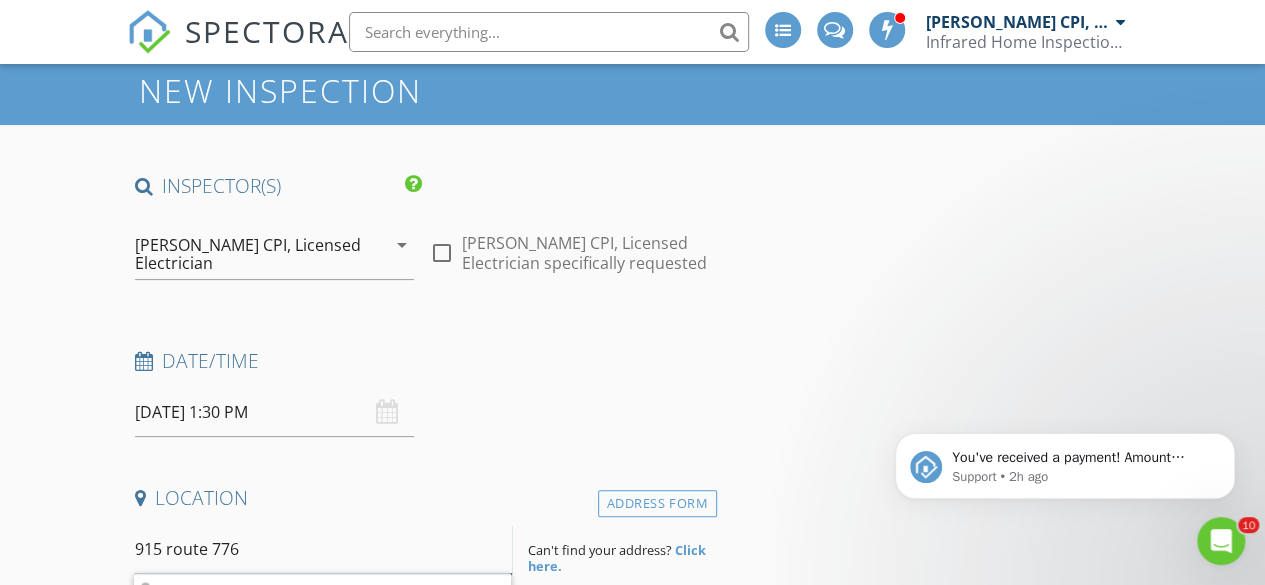 scroll, scrollTop: 200, scrollLeft: 0, axis: vertical 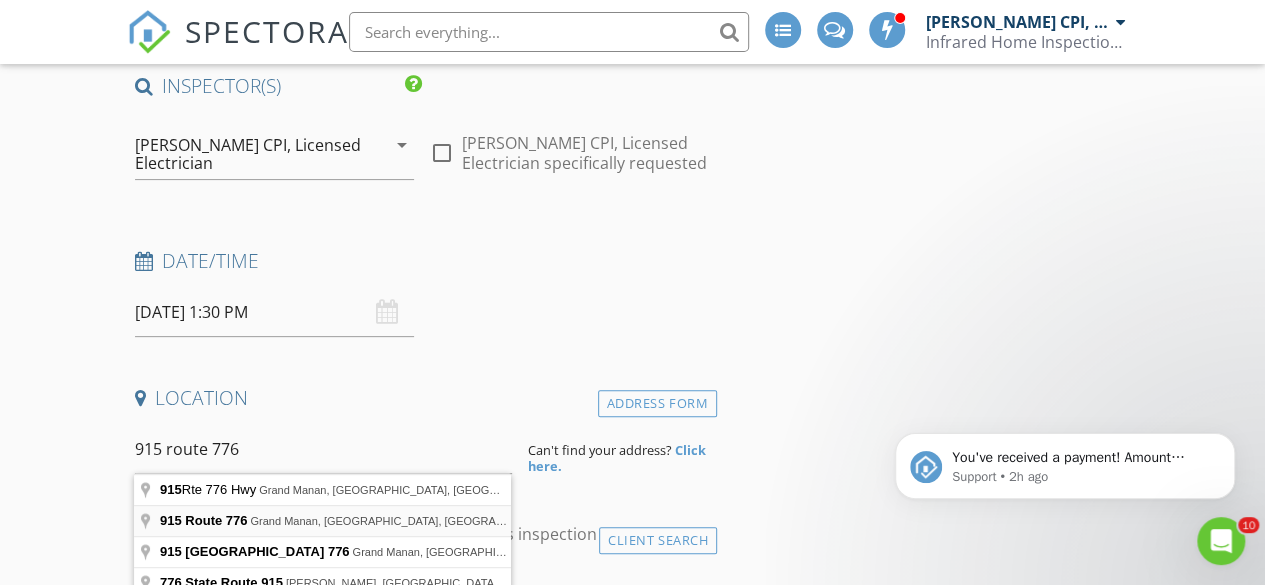 type on "915 Route 776, Grand Manan, NB, Canada" 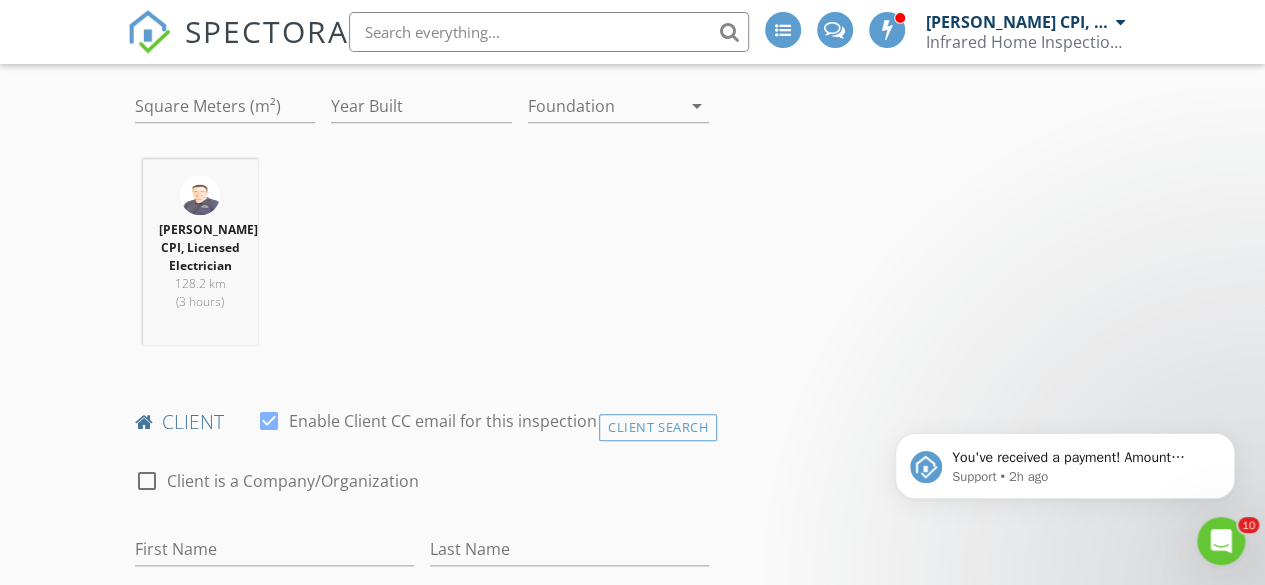 scroll, scrollTop: 900, scrollLeft: 0, axis: vertical 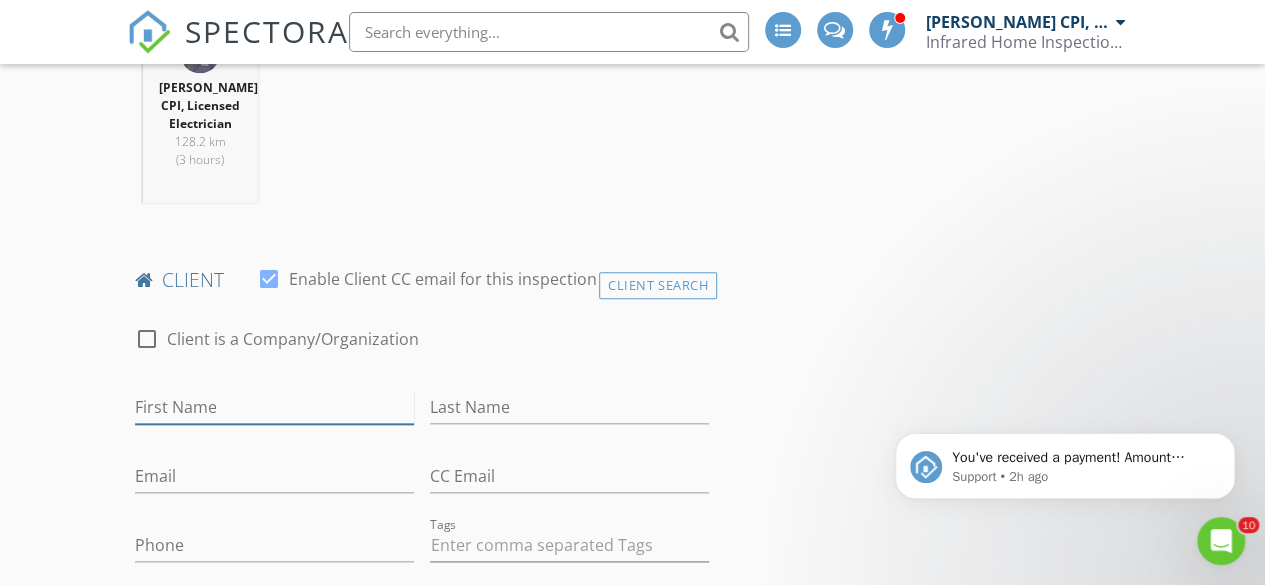 click on "First Name" at bounding box center [274, 407] 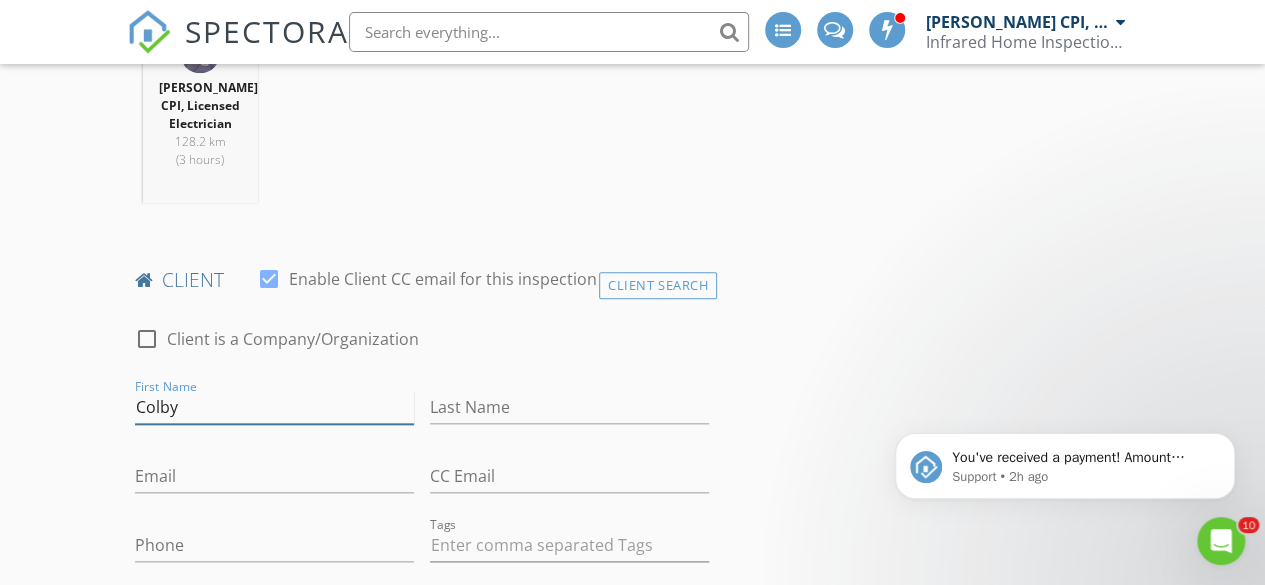 type on "Colby" 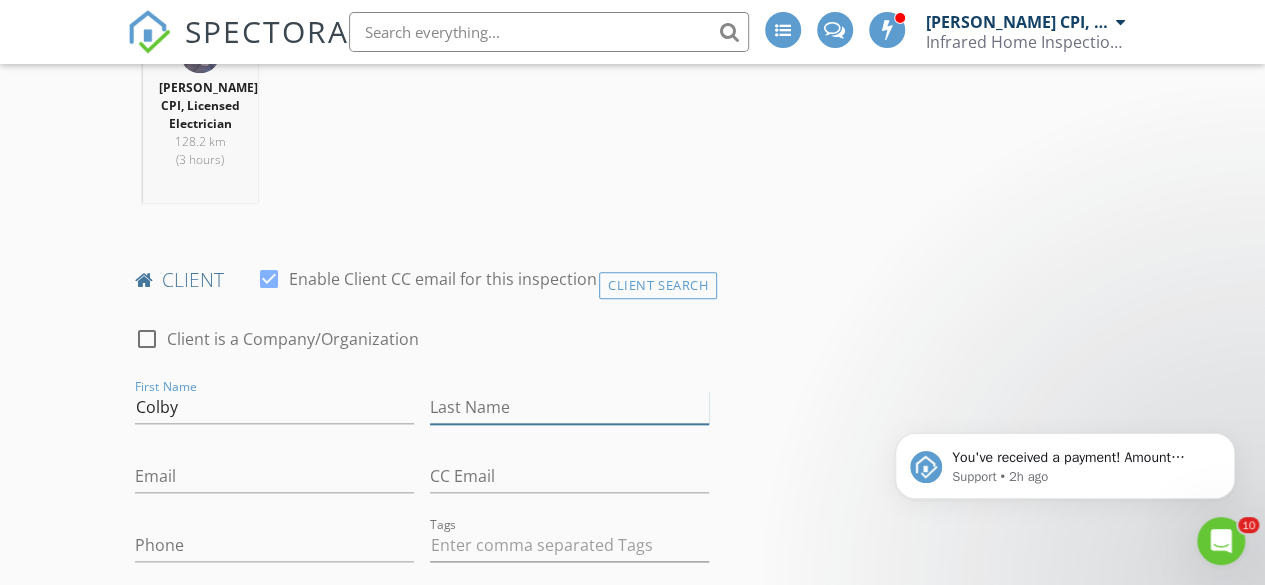 click on "Last Name" at bounding box center (569, 407) 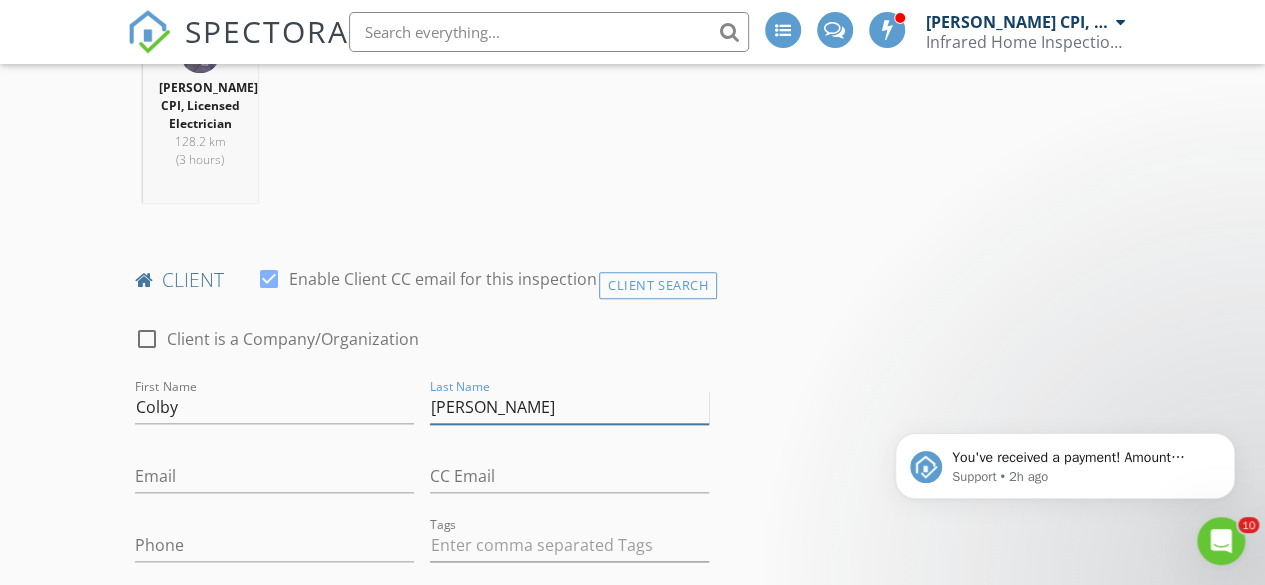 type on "[PERSON_NAME]" 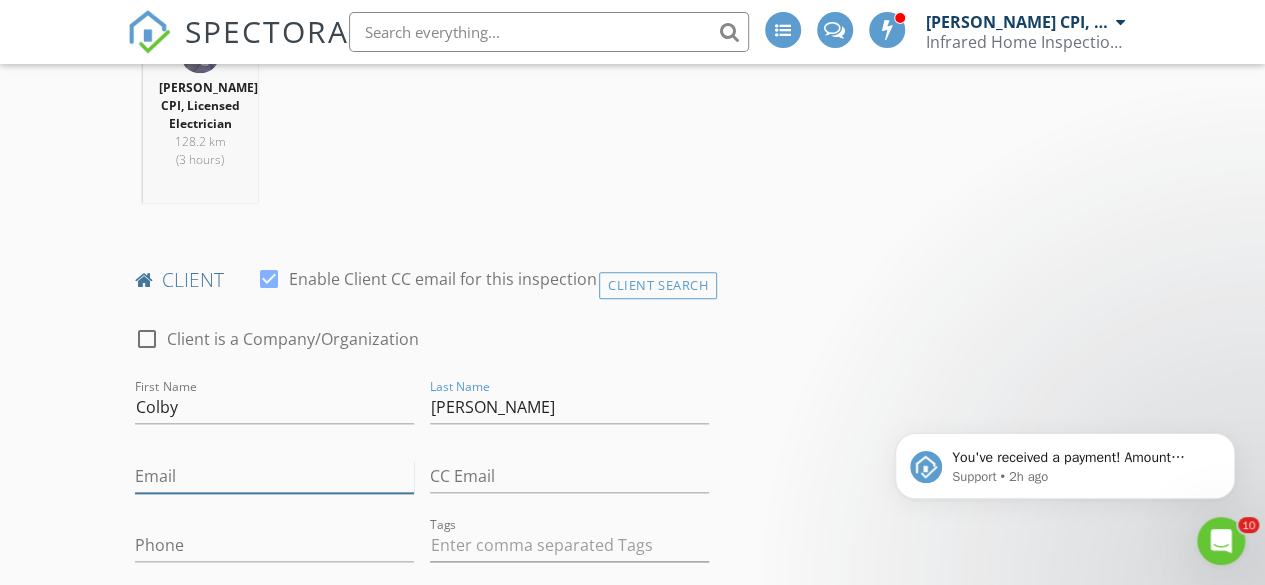 click on "Email" at bounding box center [274, 476] 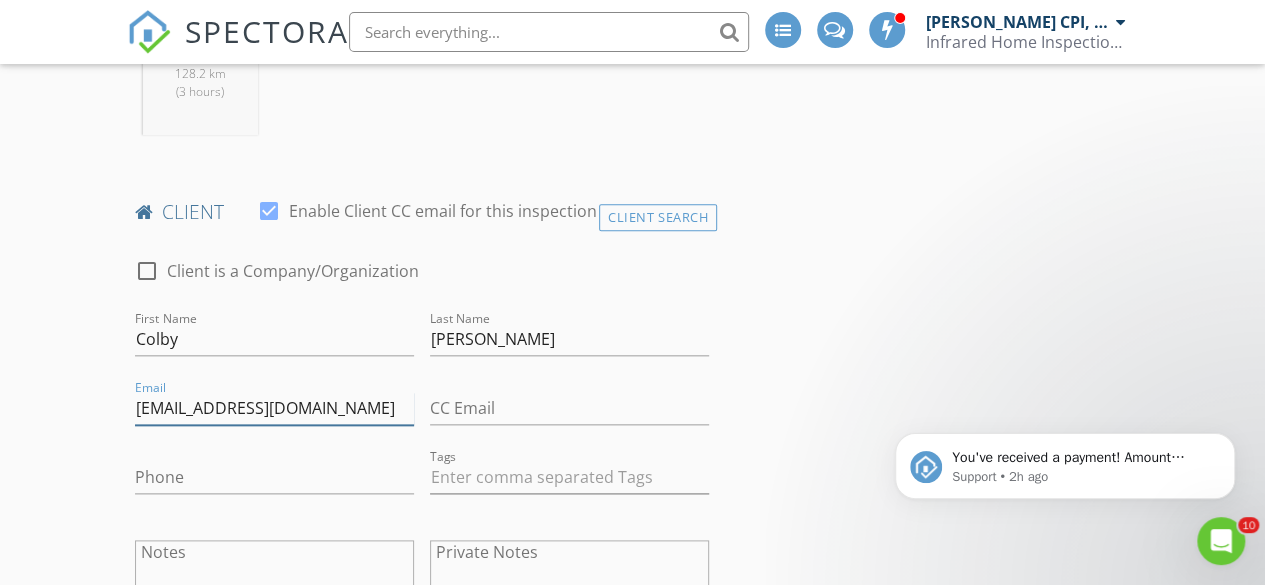 scroll, scrollTop: 1000, scrollLeft: 0, axis: vertical 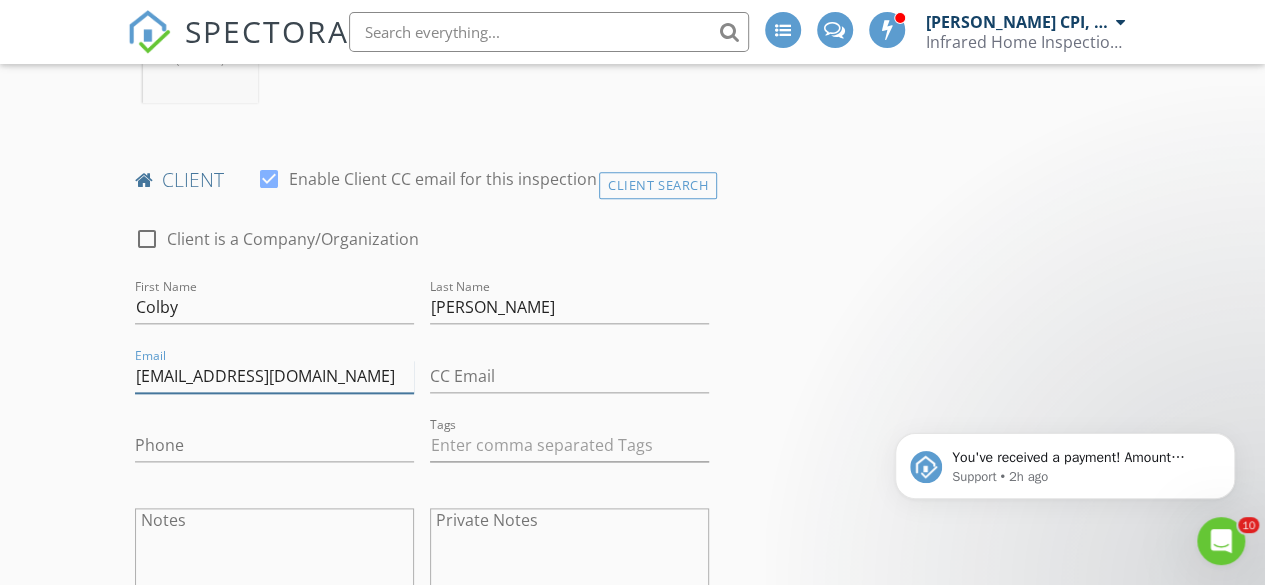 type on "[EMAIL_ADDRESS][DOMAIN_NAME]" 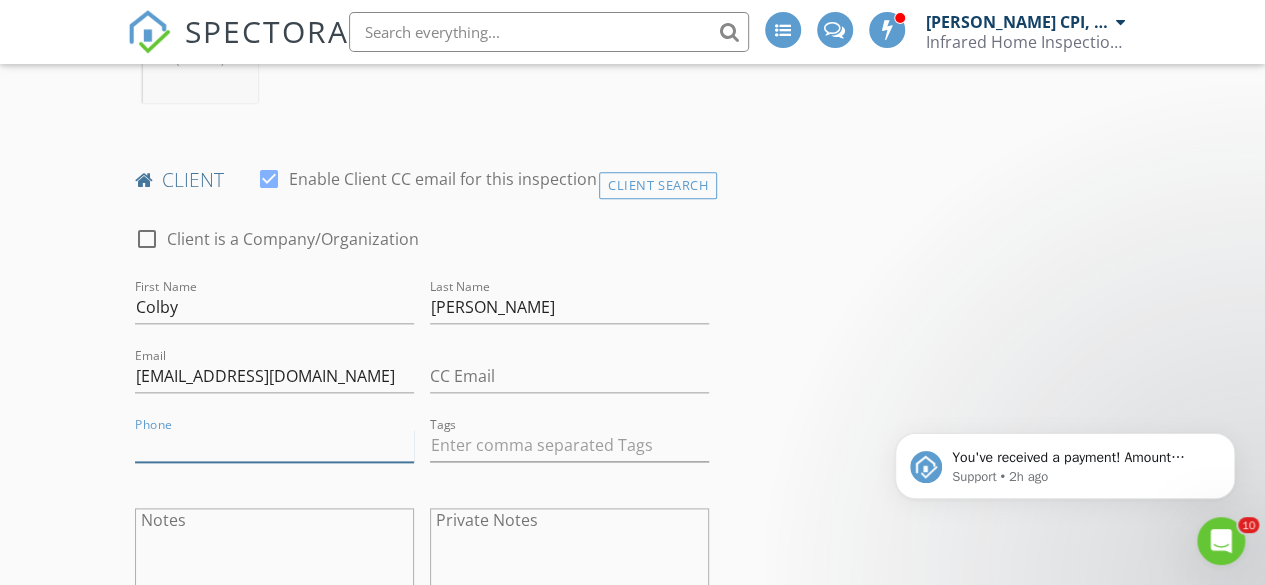 drag, startPoint x: 172, startPoint y: 468, endPoint x: 157, endPoint y: 449, distance: 24.207438 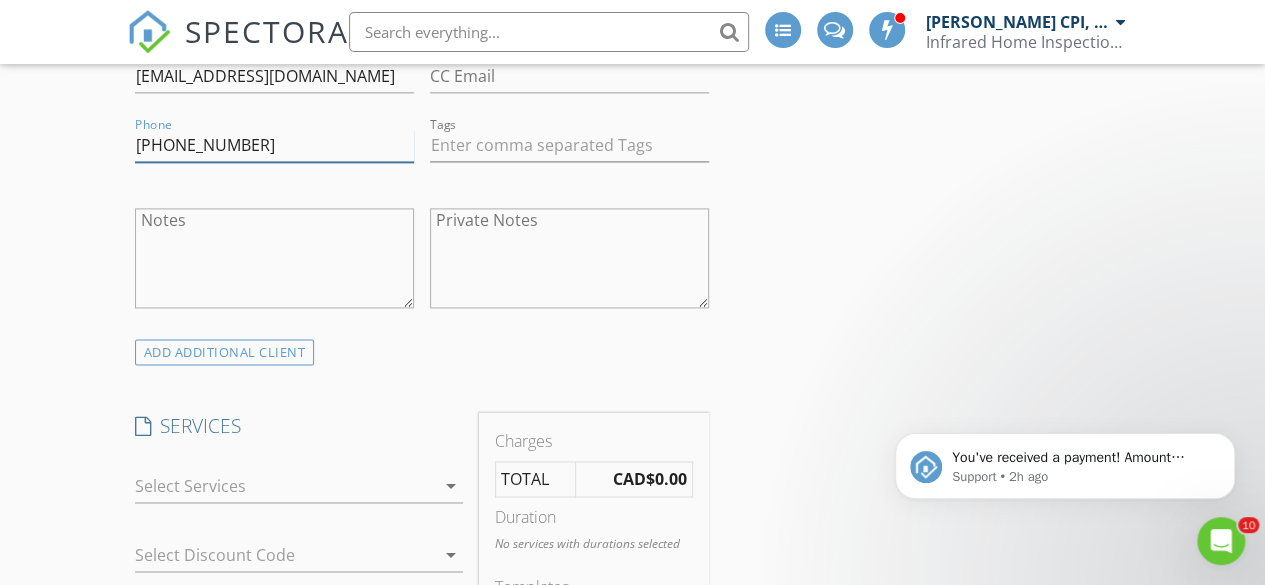 scroll, scrollTop: 1400, scrollLeft: 0, axis: vertical 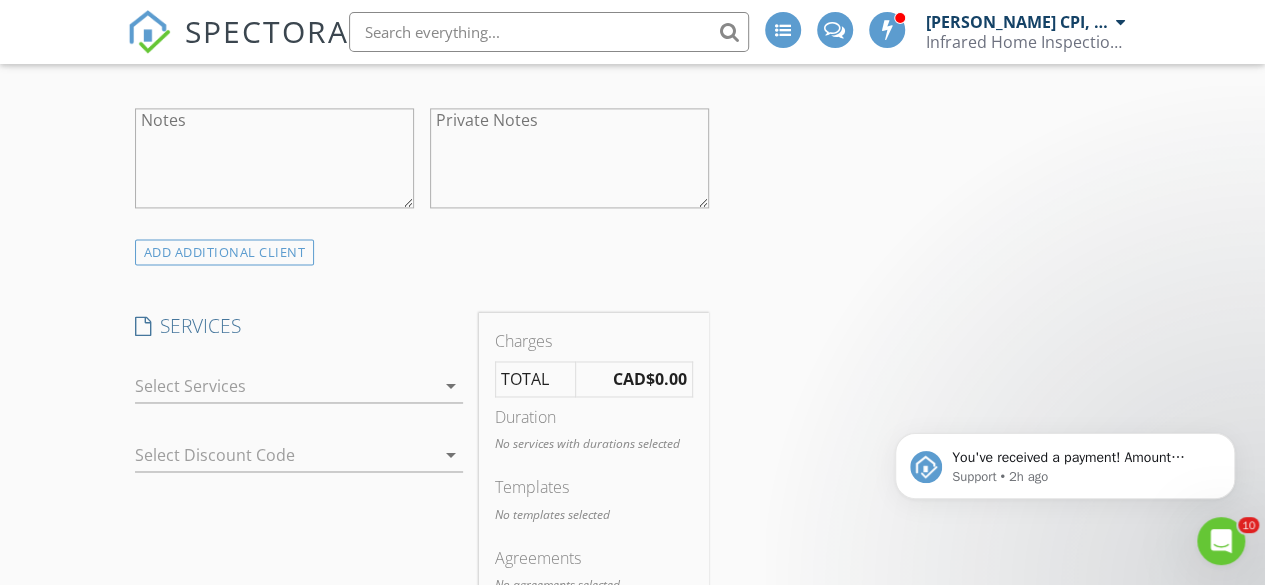 type on "[PHONE_NUMBER]" 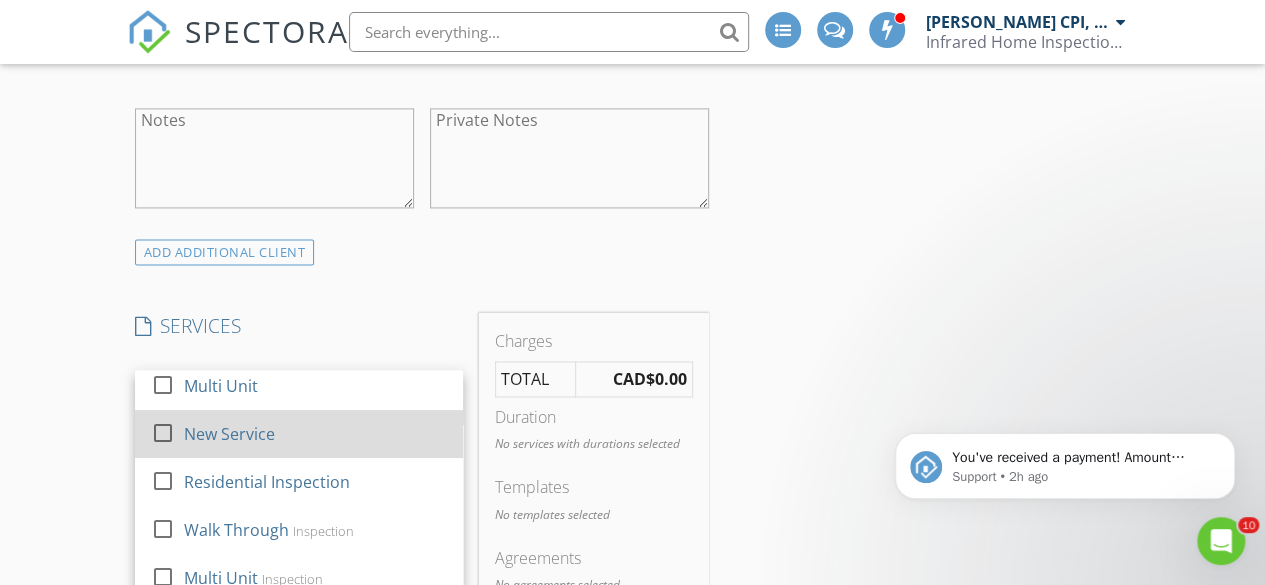 scroll, scrollTop: 100, scrollLeft: 0, axis: vertical 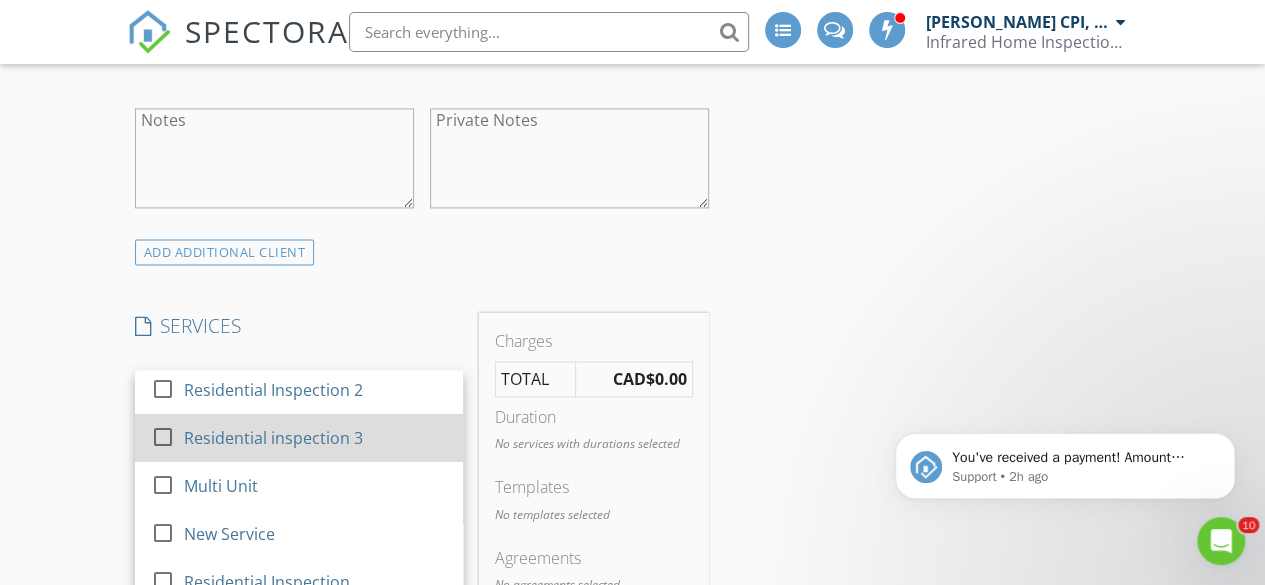 click on "Residential inspection 3" at bounding box center [272, 438] 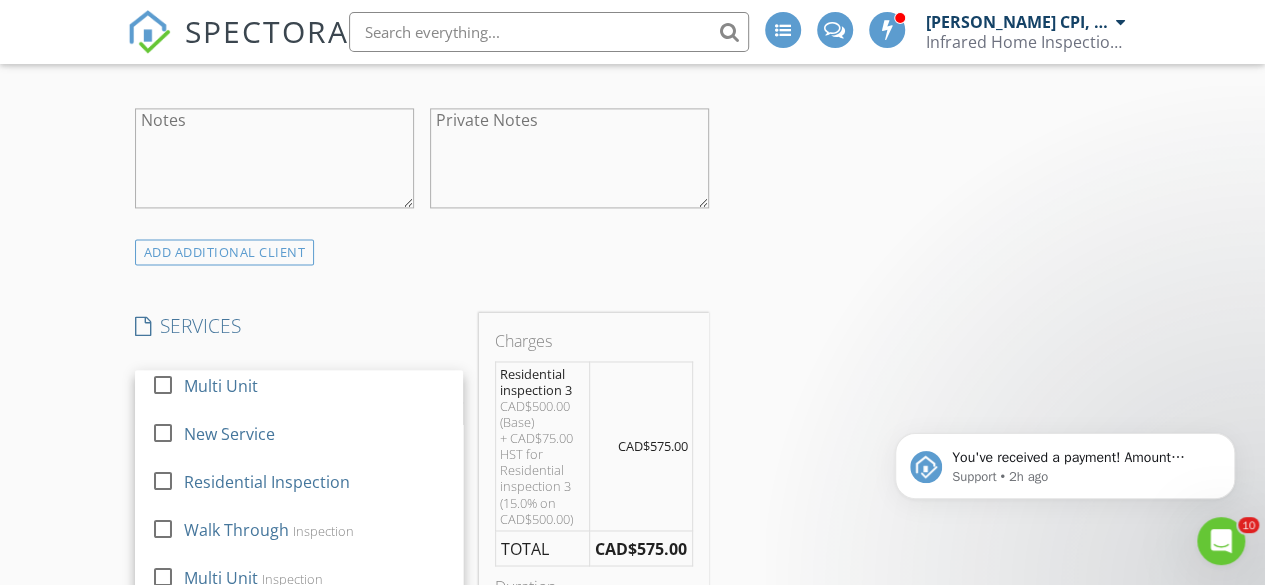 scroll, scrollTop: 0, scrollLeft: 0, axis: both 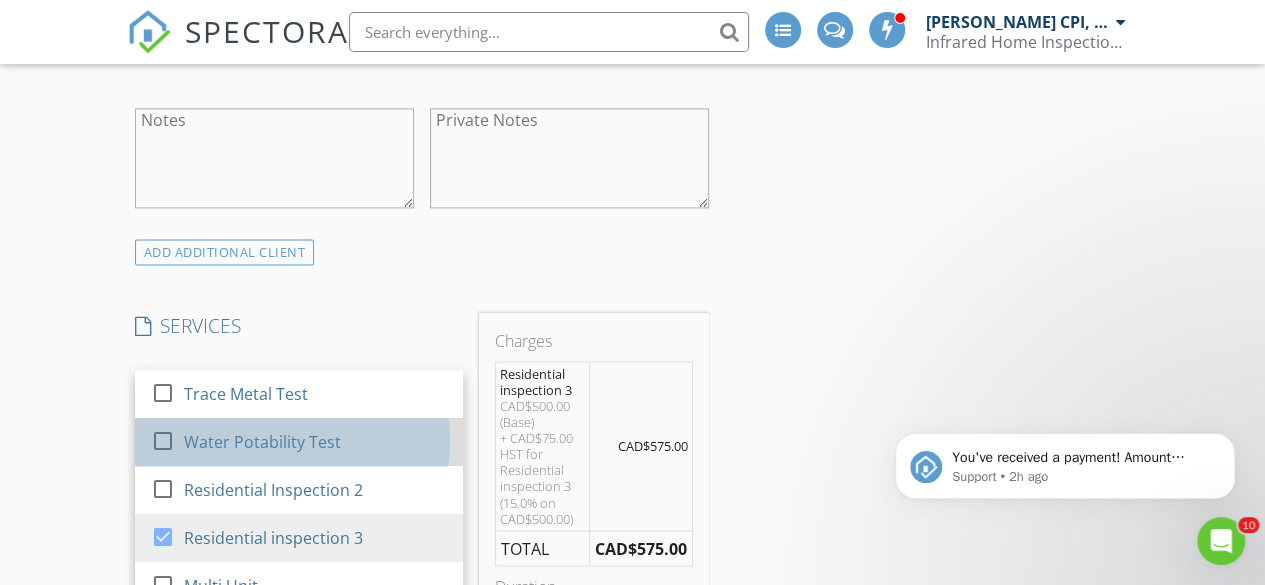 click on "Water Potability Test" at bounding box center [314, 442] 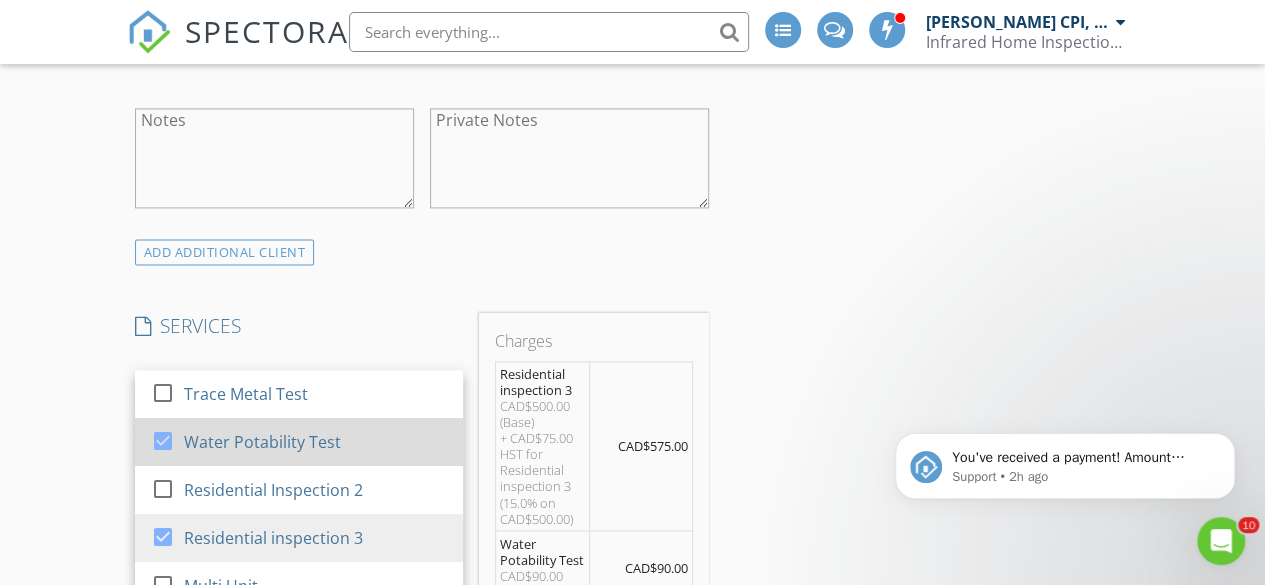 scroll, scrollTop: 200, scrollLeft: 0, axis: vertical 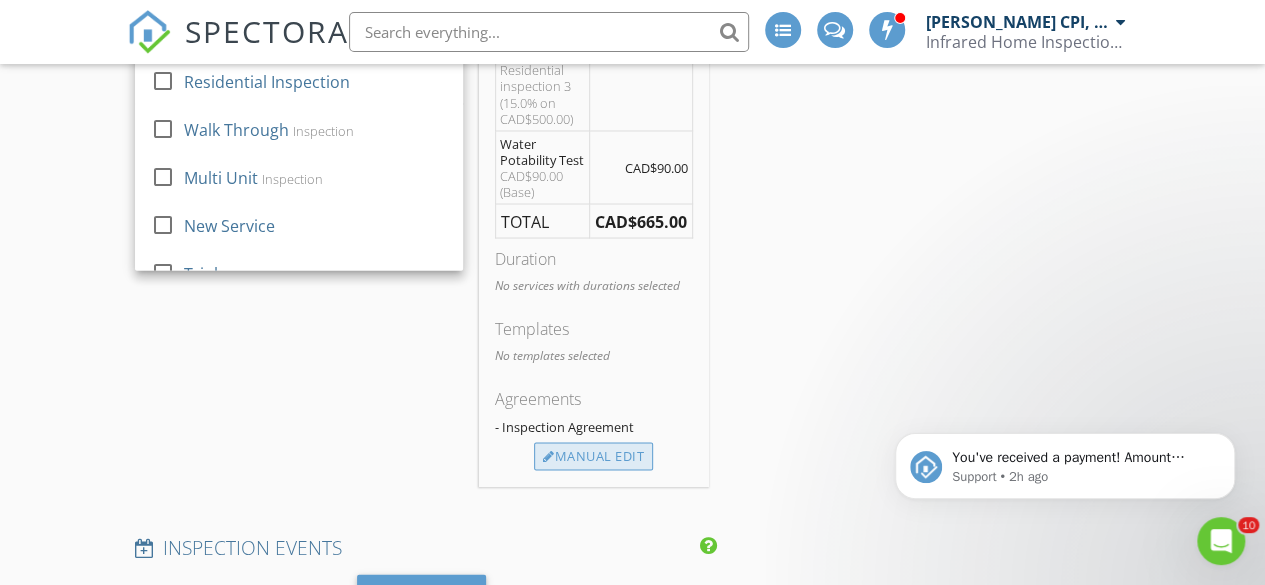 click on "Manual Edit" at bounding box center [593, 456] 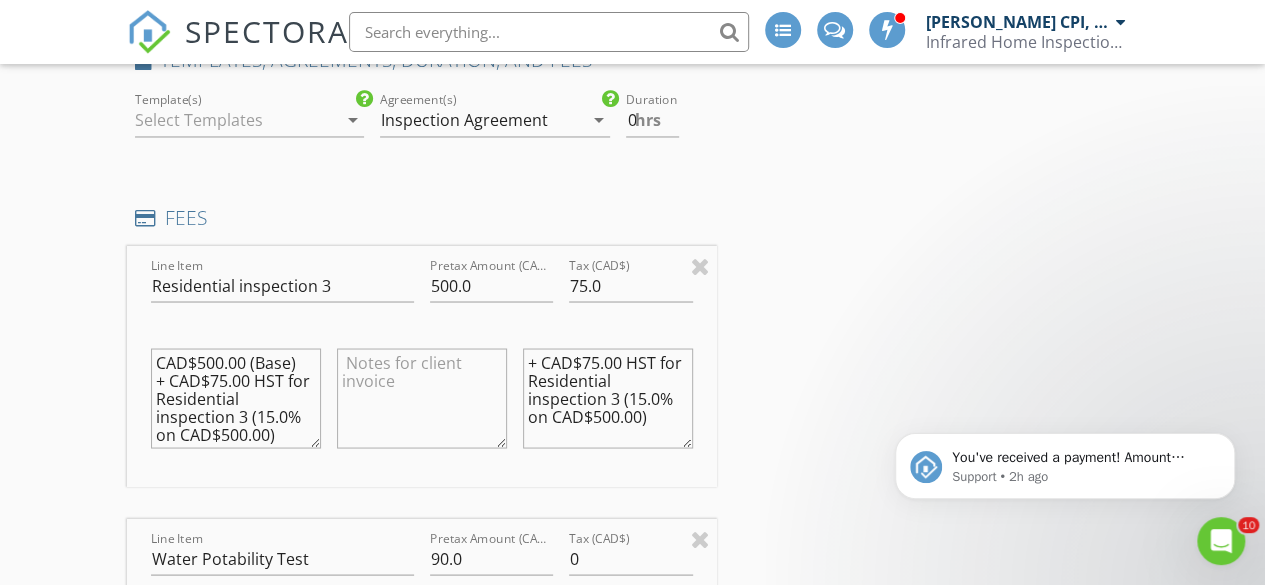 scroll, scrollTop: 1500, scrollLeft: 0, axis: vertical 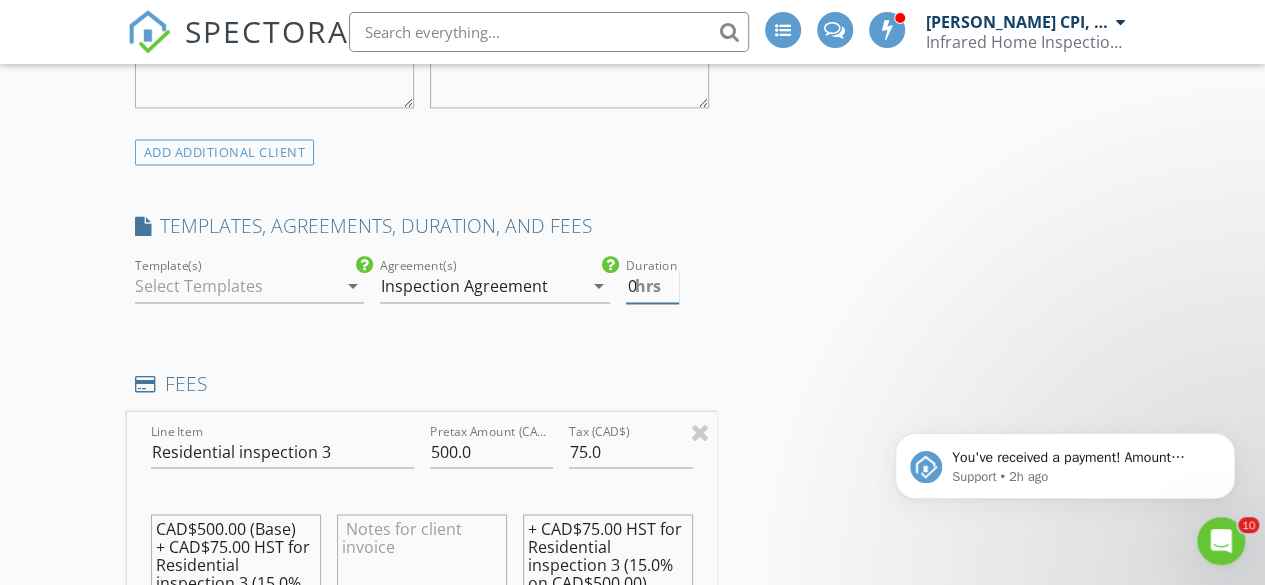 click on "hrs" at bounding box center (648, 286) 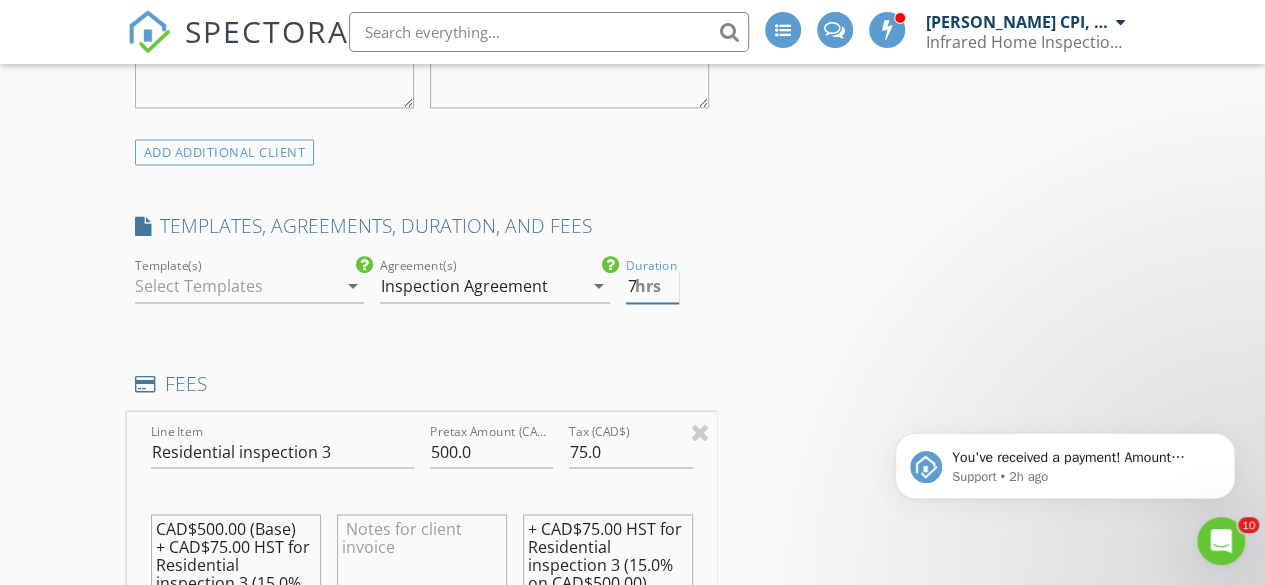 type on "7" 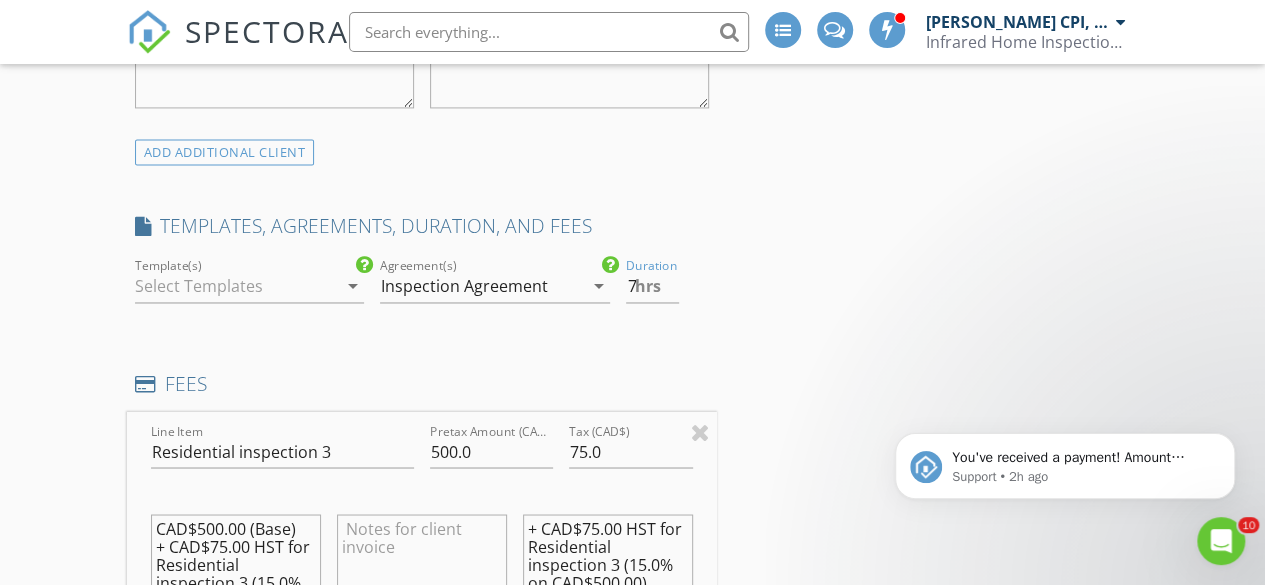 click on "arrow_drop_down" at bounding box center [352, 286] 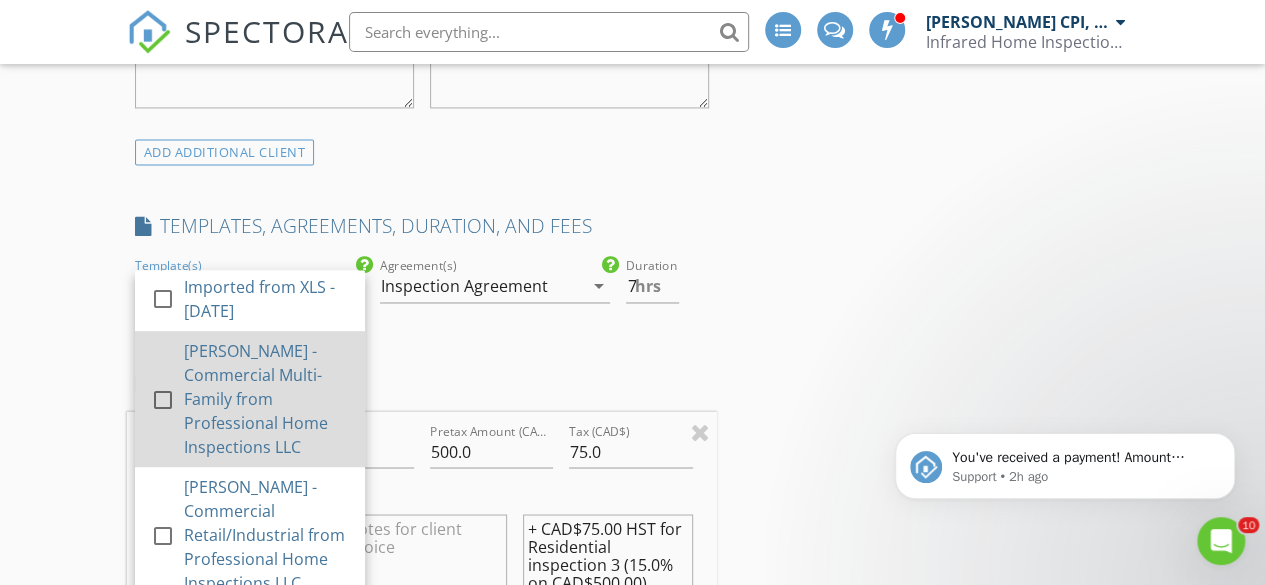 scroll, scrollTop: 1016, scrollLeft: 0, axis: vertical 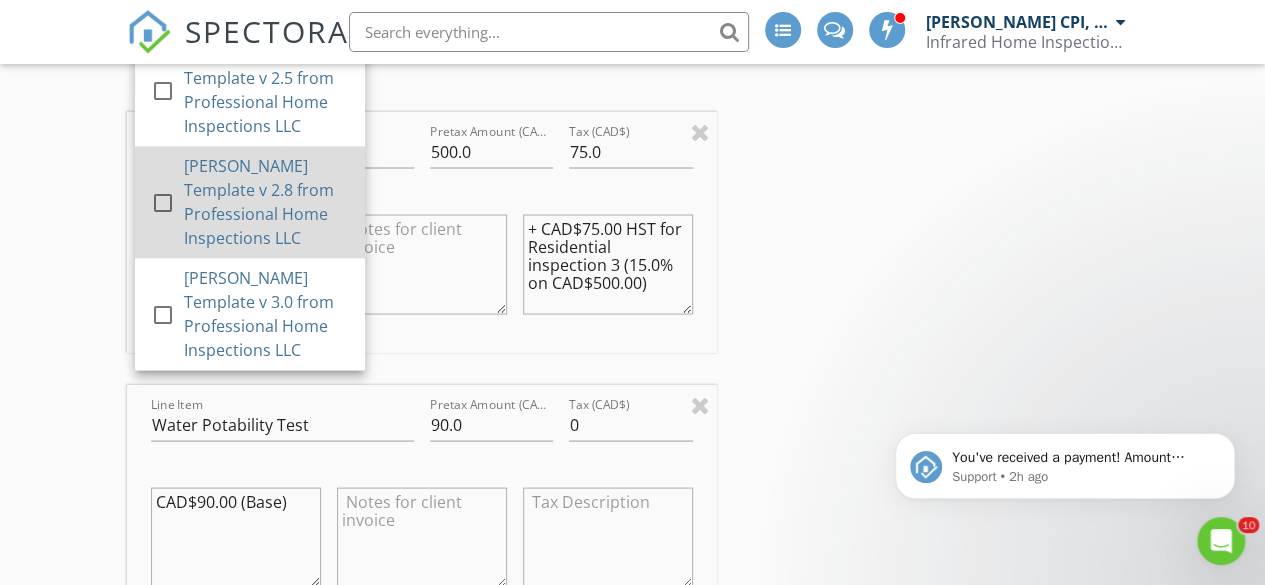 click at bounding box center (163, 202) 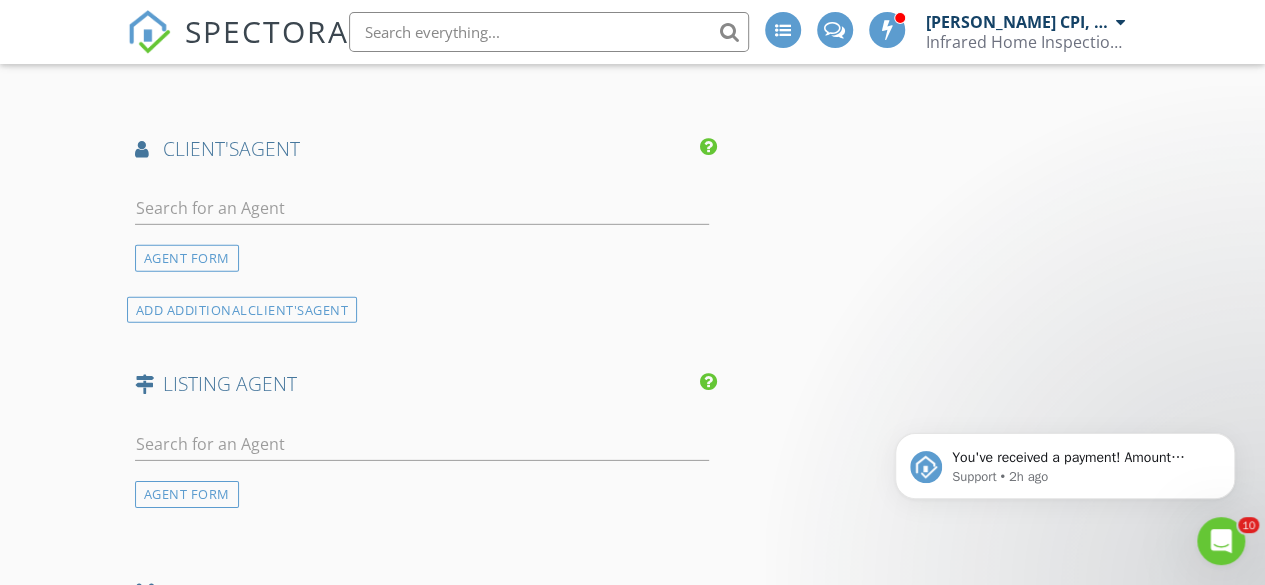 scroll, scrollTop: 2800, scrollLeft: 0, axis: vertical 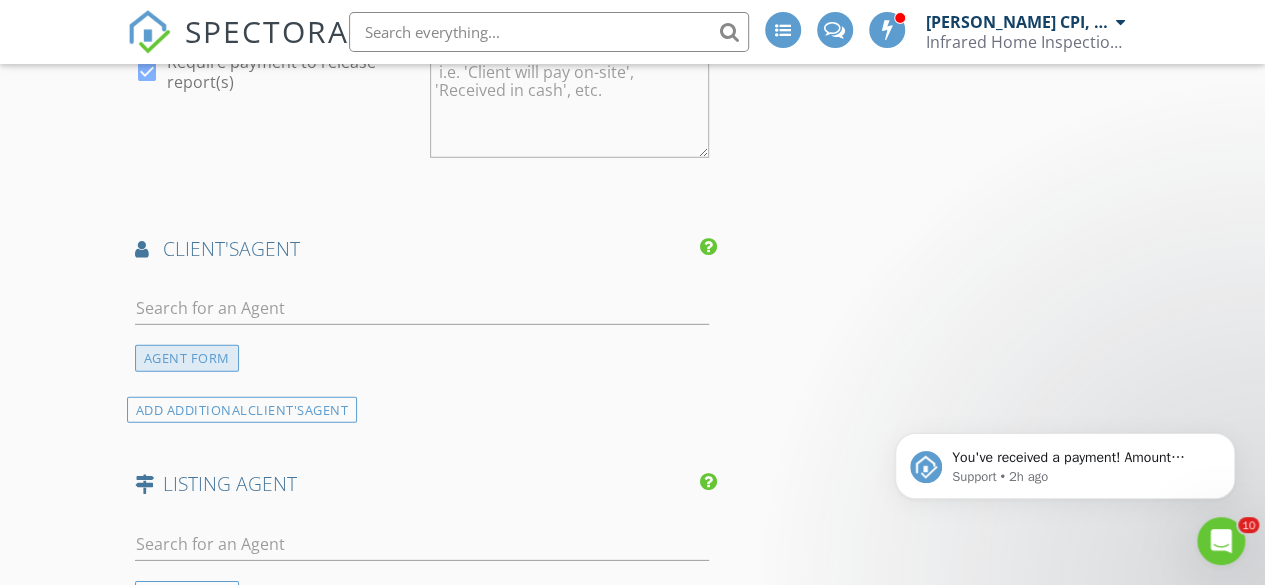 click on "AGENT FORM" at bounding box center (187, 358) 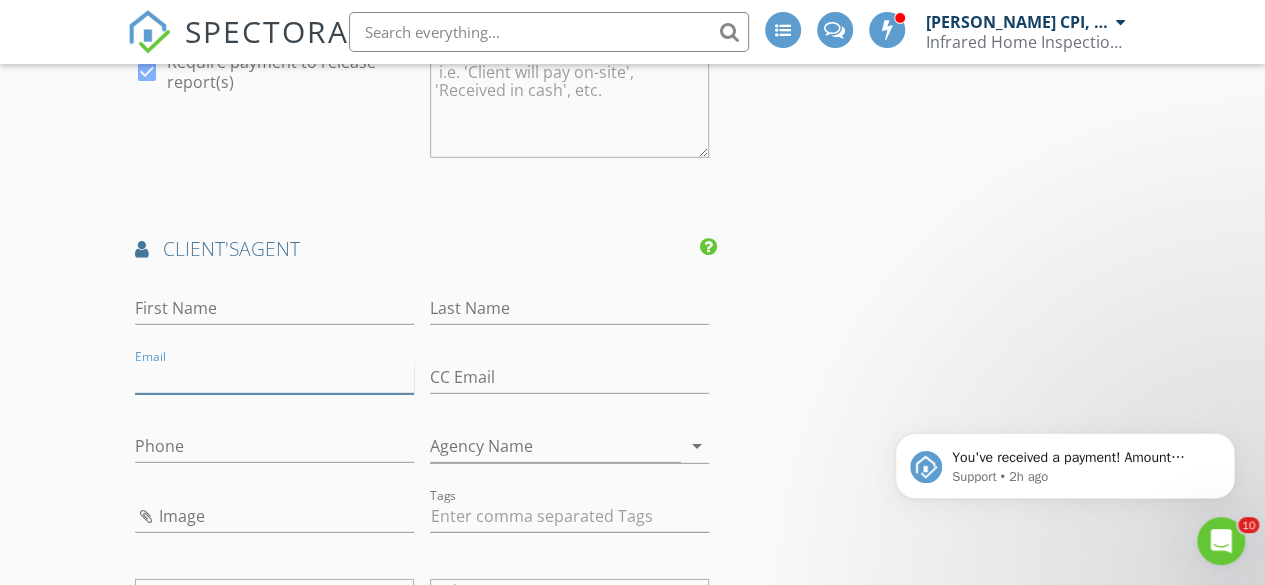 paste on "[PERSON_NAME][EMAIL_ADDRESS][DOMAIN_NAME]" 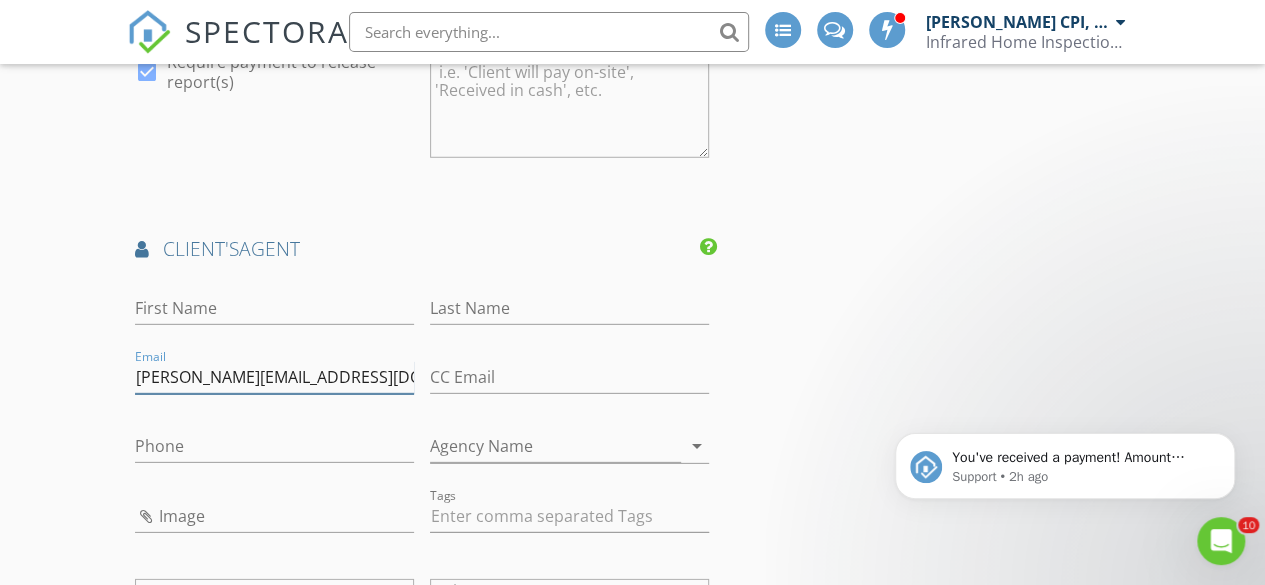 type on "[PERSON_NAME][EMAIL_ADDRESS][DOMAIN_NAME]" 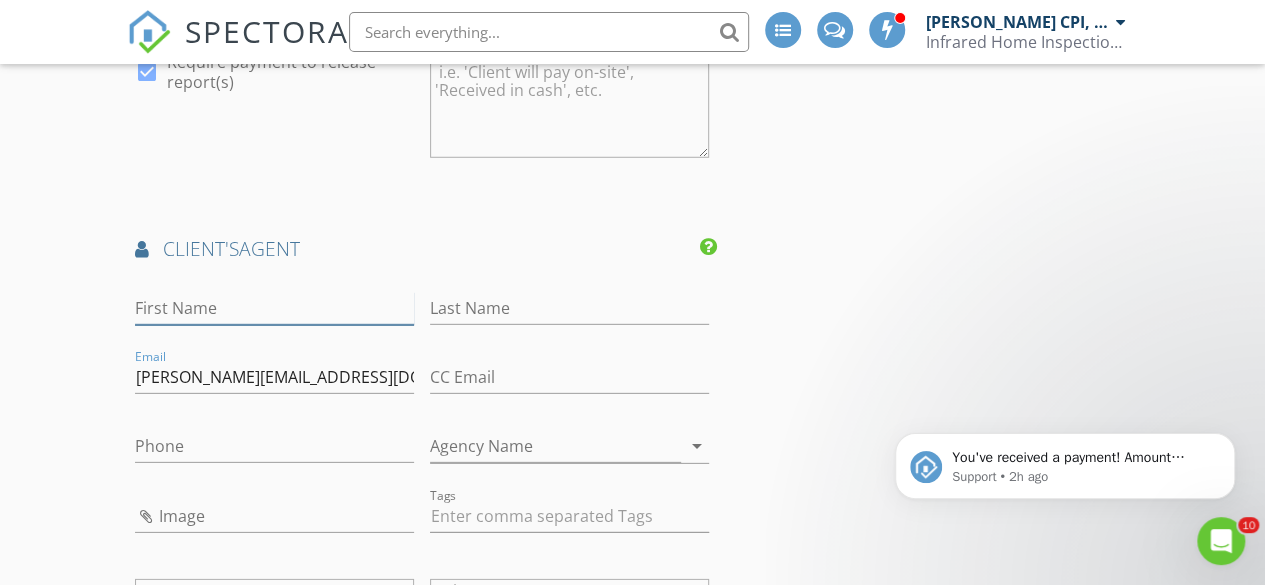 click on "First Name" at bounding box center [274, 308] 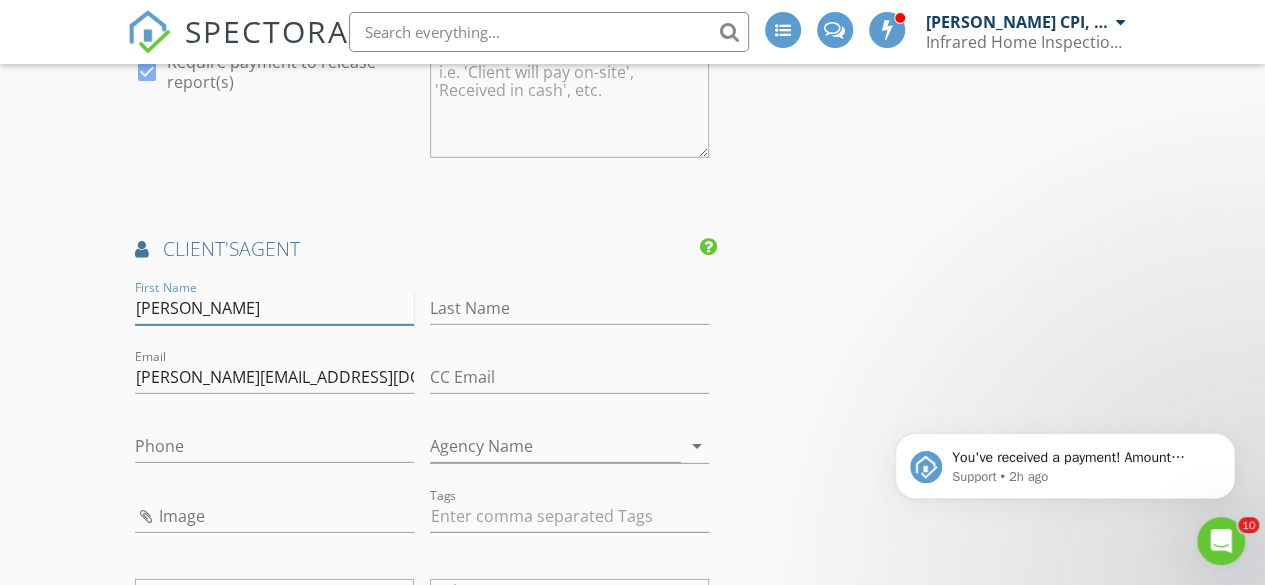 type on "[PERSON_NAME]" 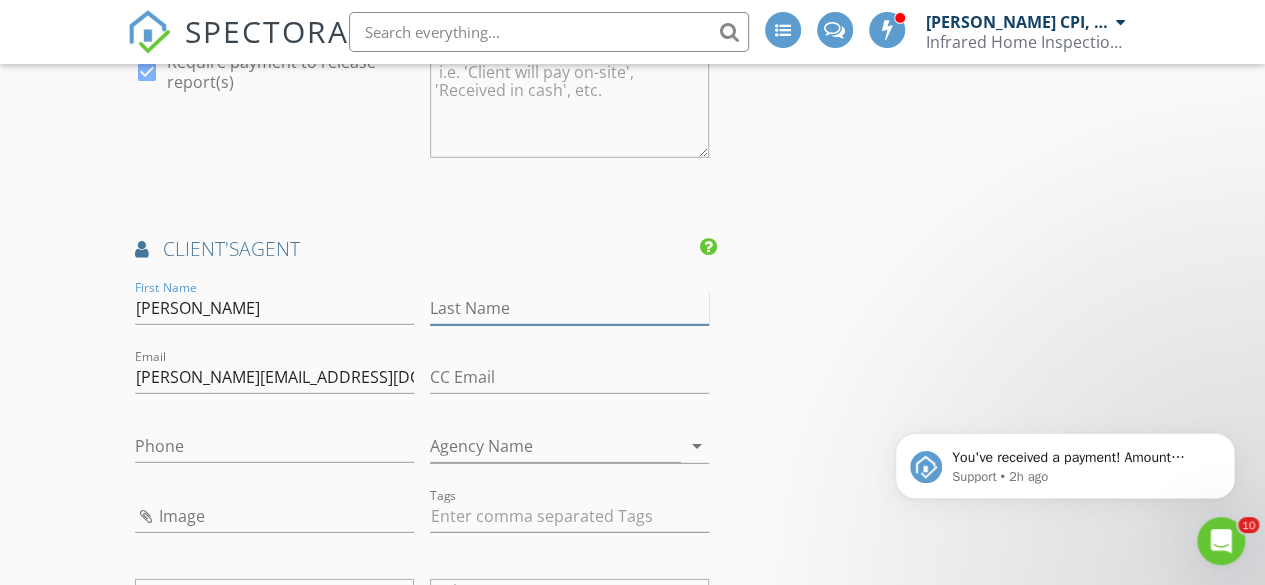 click on "Last Name" at bounding box center [569, 308] 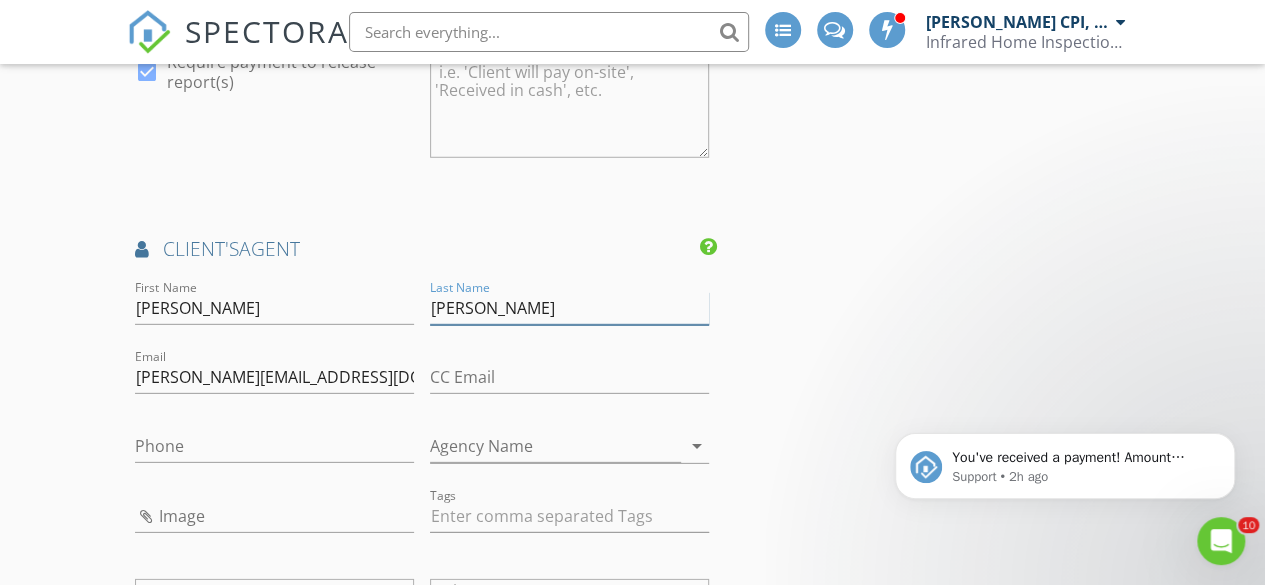 type on "[PERSON_NAME]" 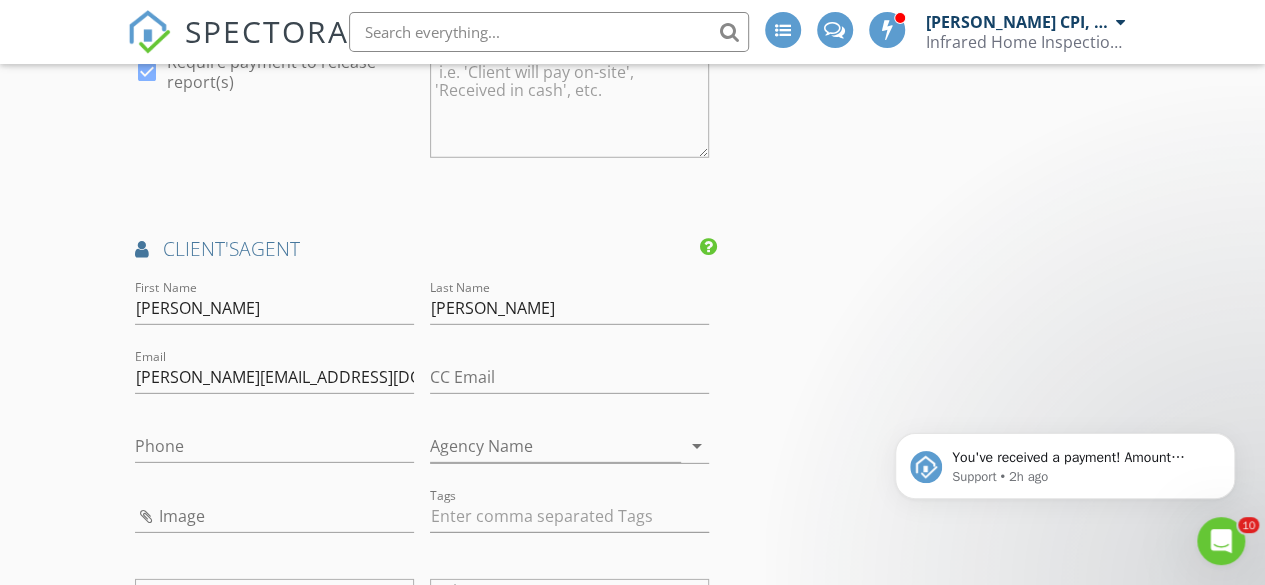click on "Agency Name arrow_drop_down" at bounding box center [569, 451] 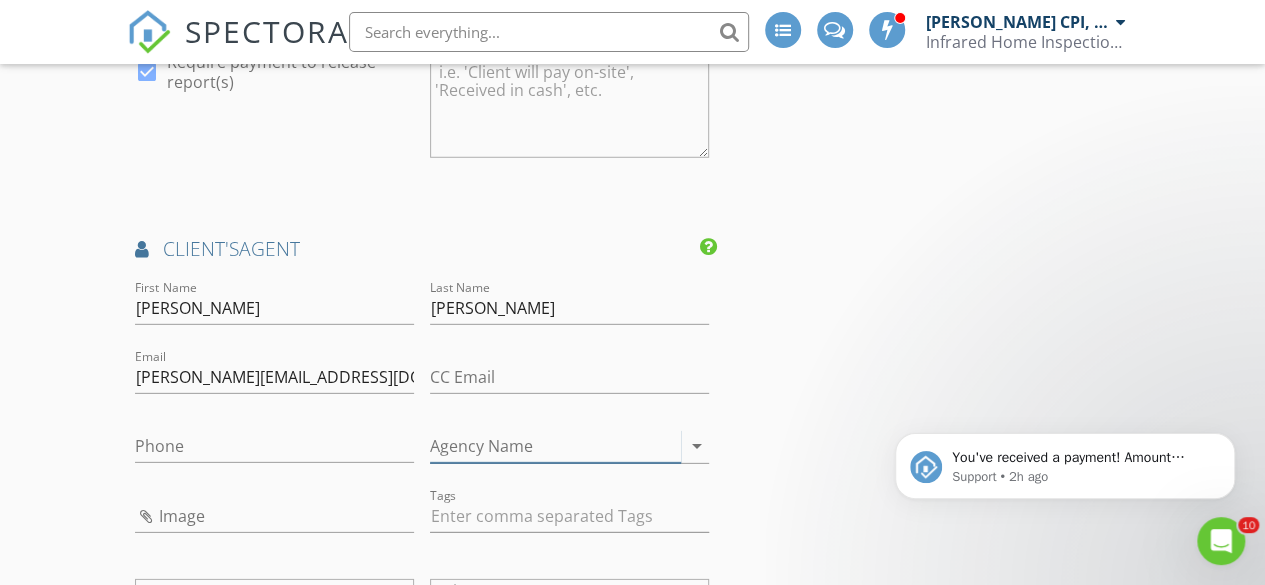 click on "Agency Name" at bounding box center (555, 446) 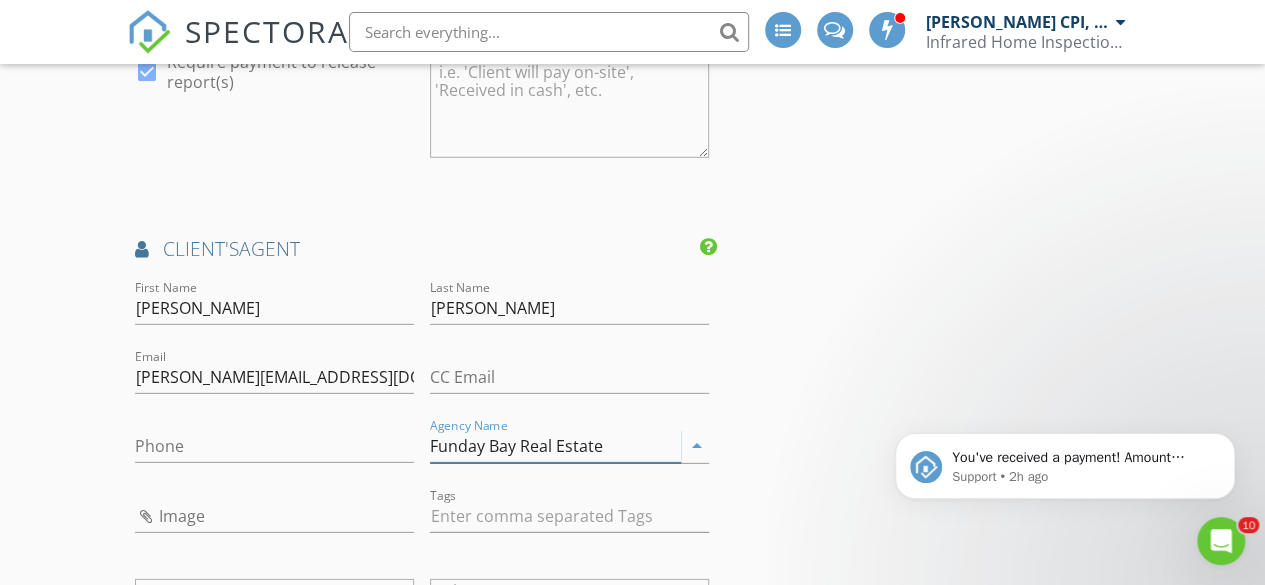 type on "Funday Bay Real Estate" 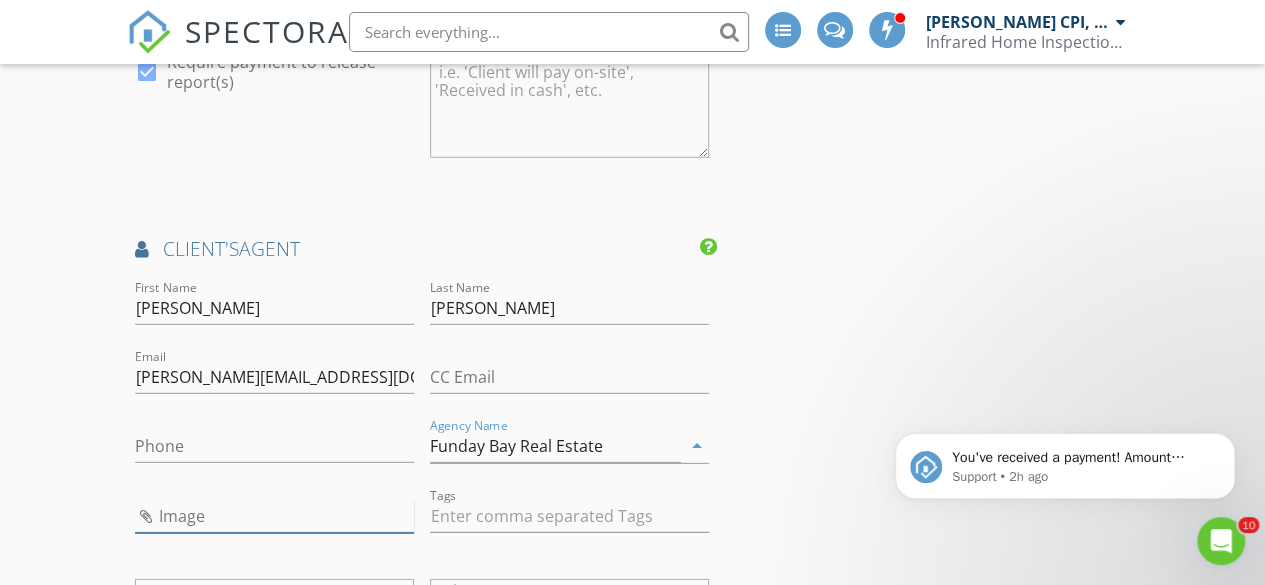 click at bounding box center [274, 516] 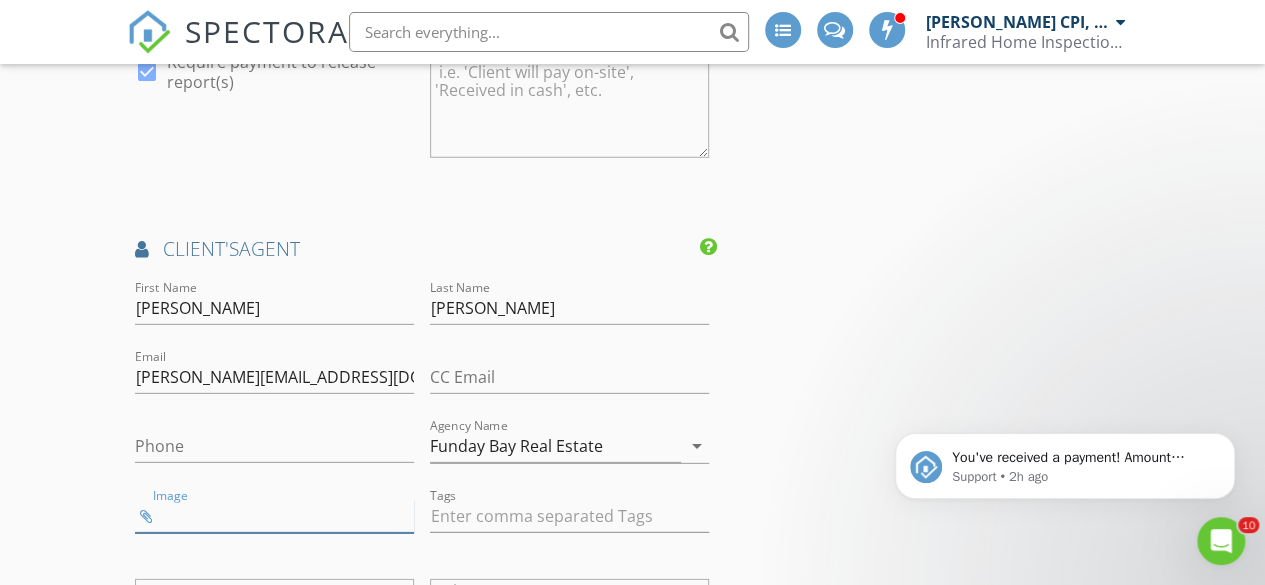 type on "df.jpg" 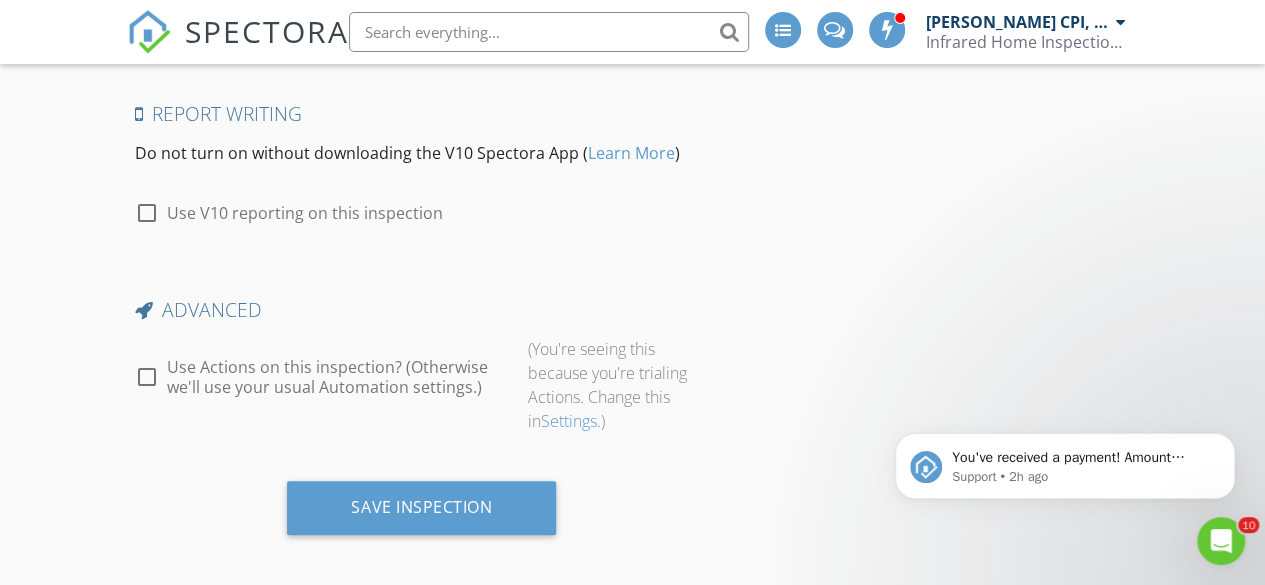 scroll, scrollTop: 4243, scrollLeft: 0, axis: vertical 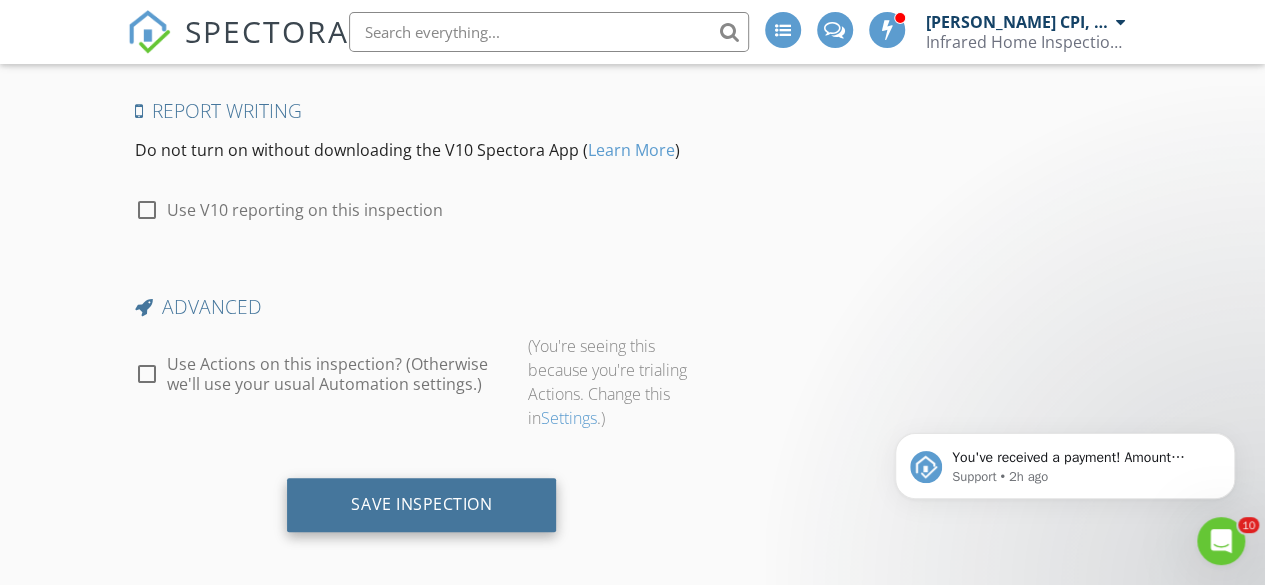 click on "Save Inspection" at bounding box center (421, 504) 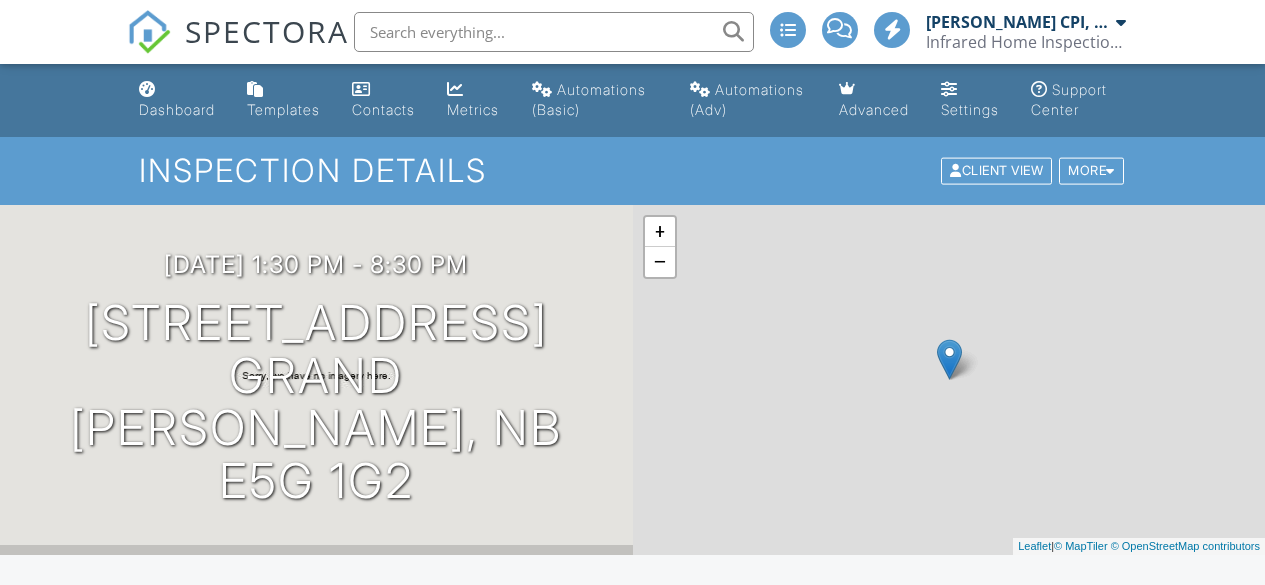 scroll, scrollTop: 0, scrollLeft: 0, axis: both 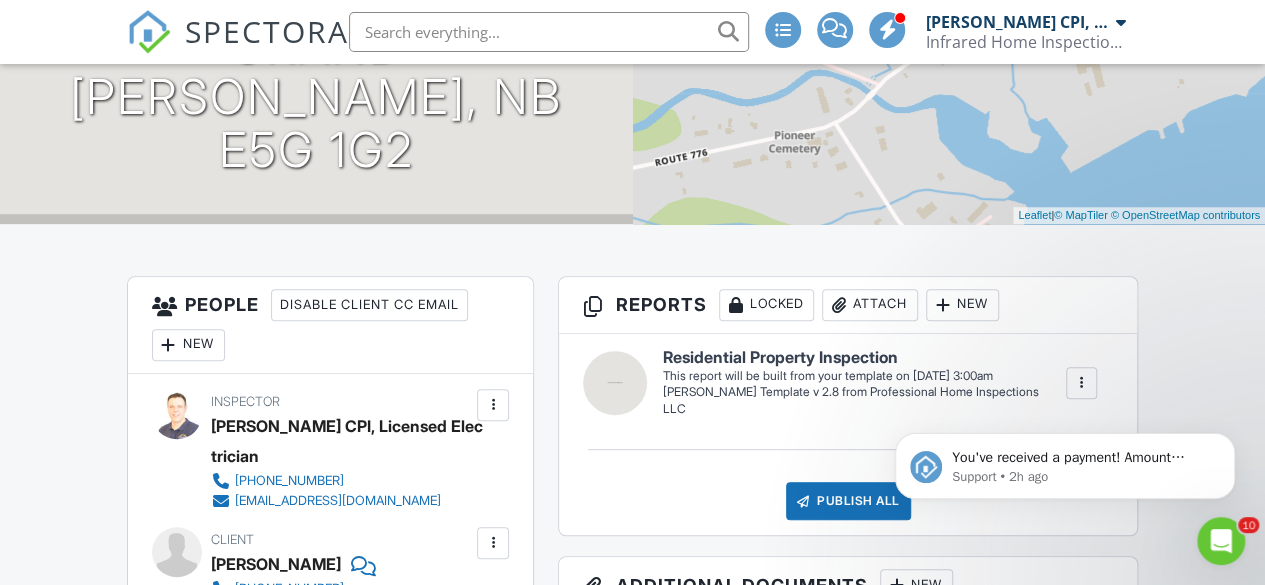 click on "You've received a payment!  Amount  CAD$546.25  Fee  CAD$0.00  Net  CAD$546.25  Transaction #    Inspection  87 Winslow St , Saint John, NB E2M 1W4 Support • 2h ago" 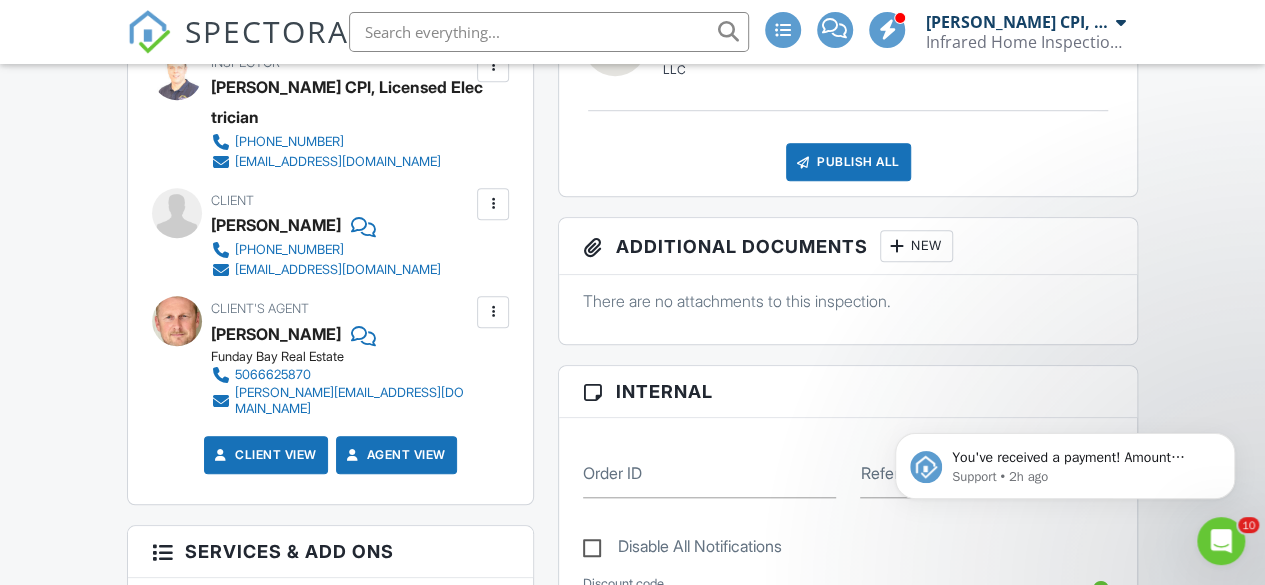 scroll, scrollTop: 531, scrollLeft: 0, axis: vertical 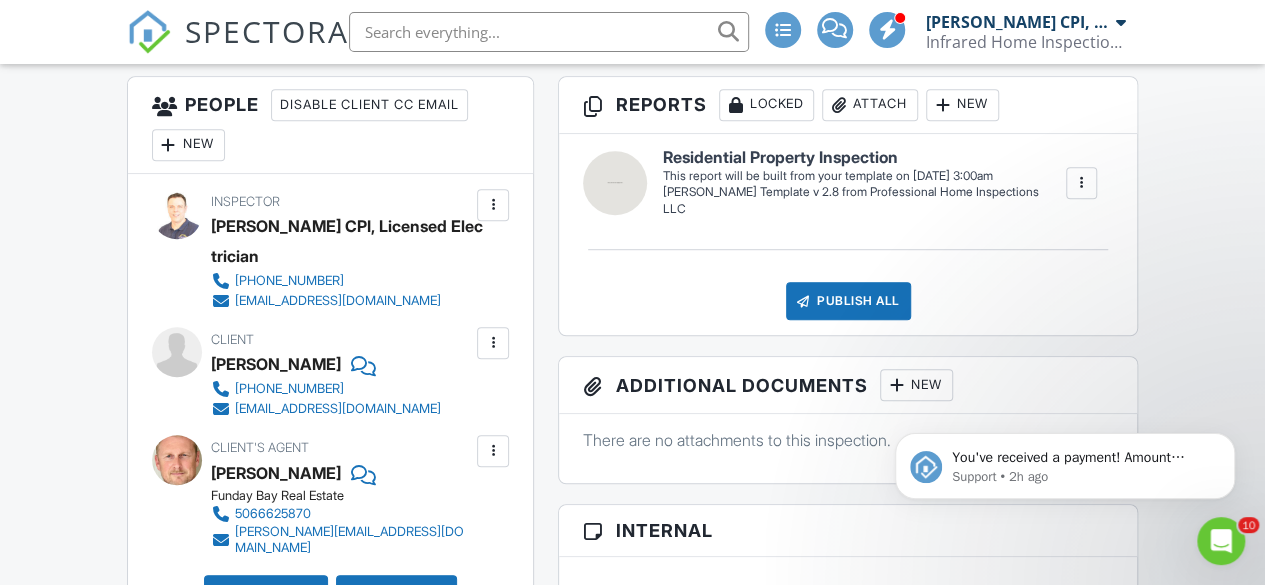 click at bounding box center [1082, 183] 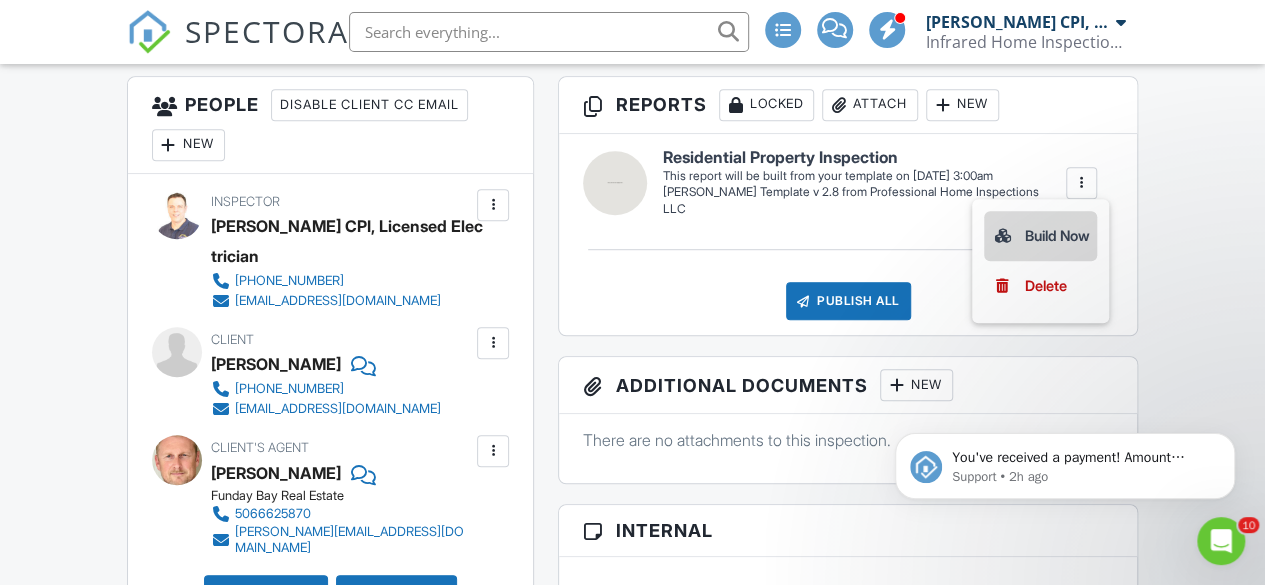 click on "Build Now" at bounding box center (1040, 236) 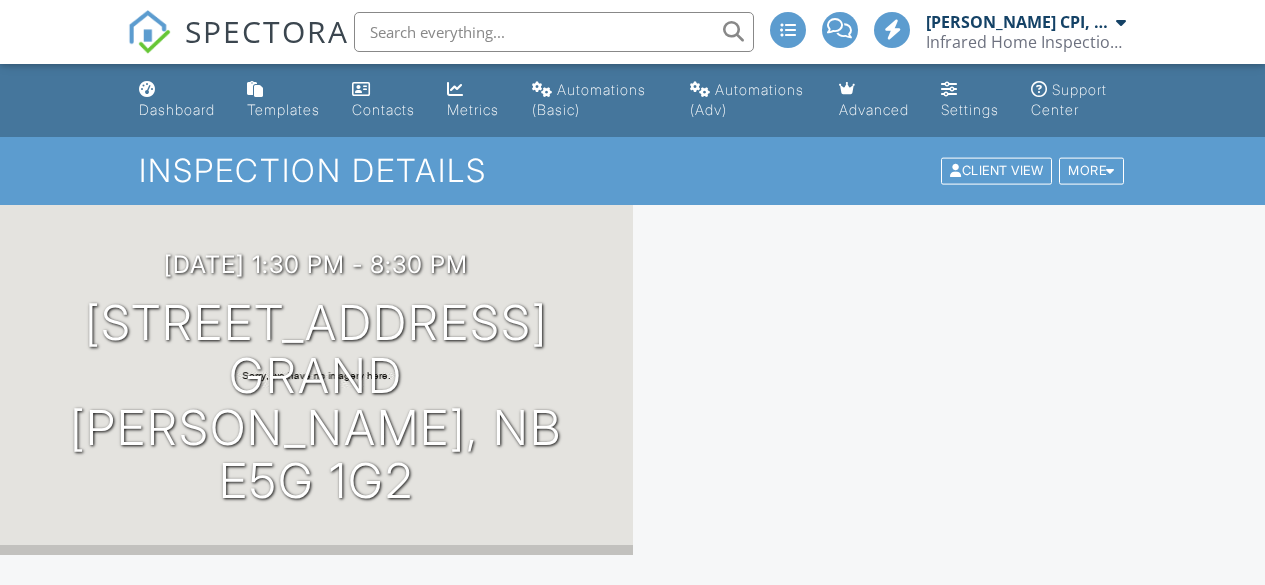 scroll, scrollTop: 0, scrollLeft: 0, axis: both 